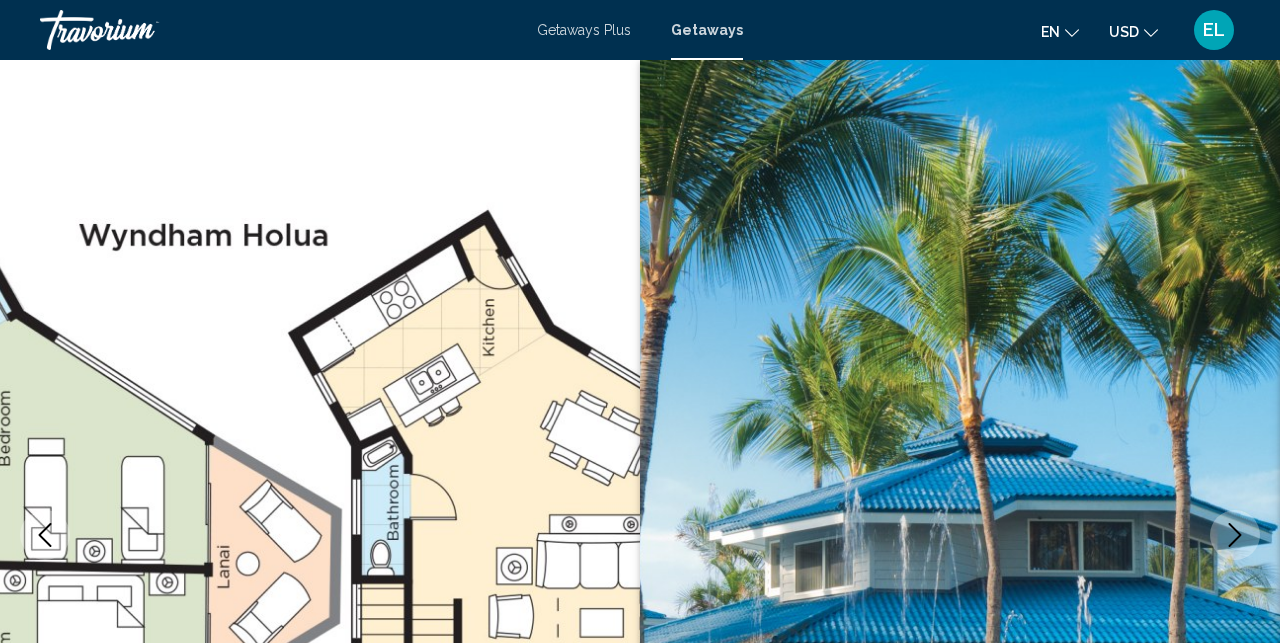 scroll, scrollTop: 991, scrollLeft: 0, axis: vertical 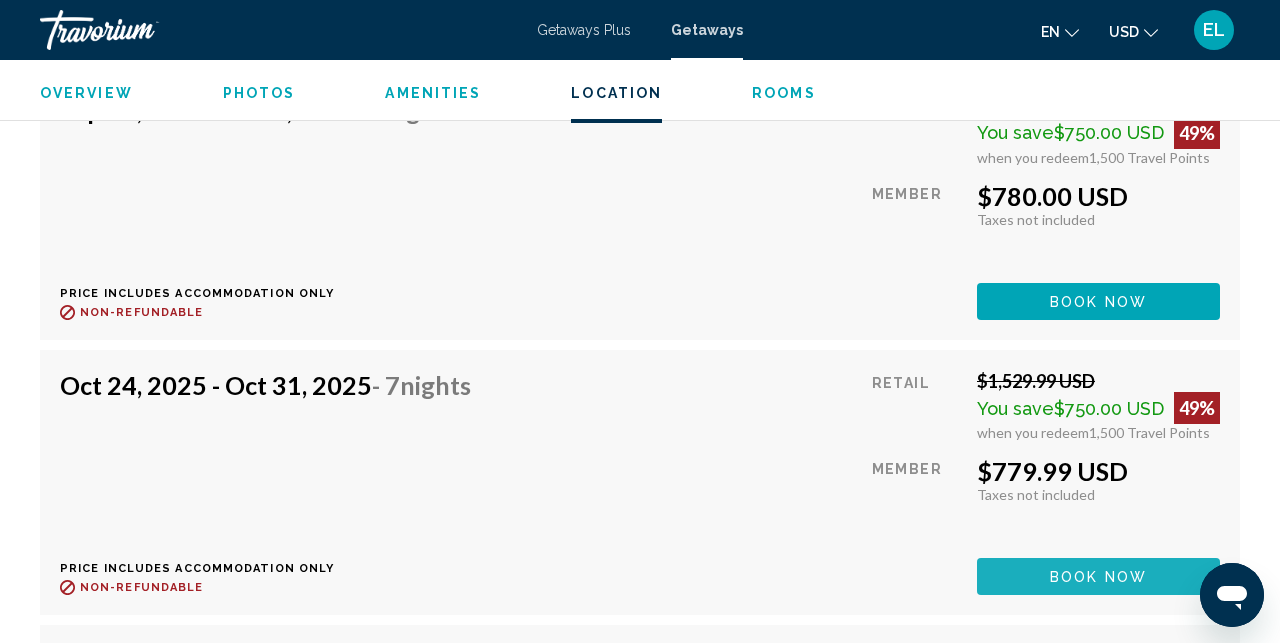 click on "Book now" at bounding box center (1098, 577) 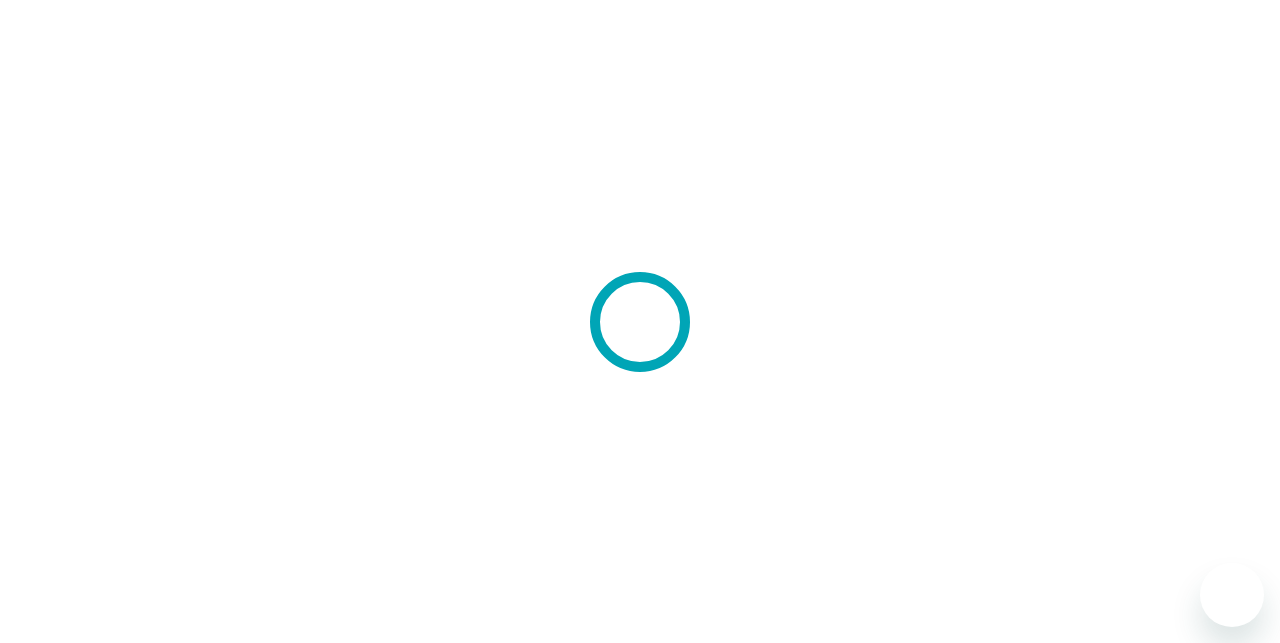 scroll, scrollTop: 0, scrollLeft: 0, axis: both 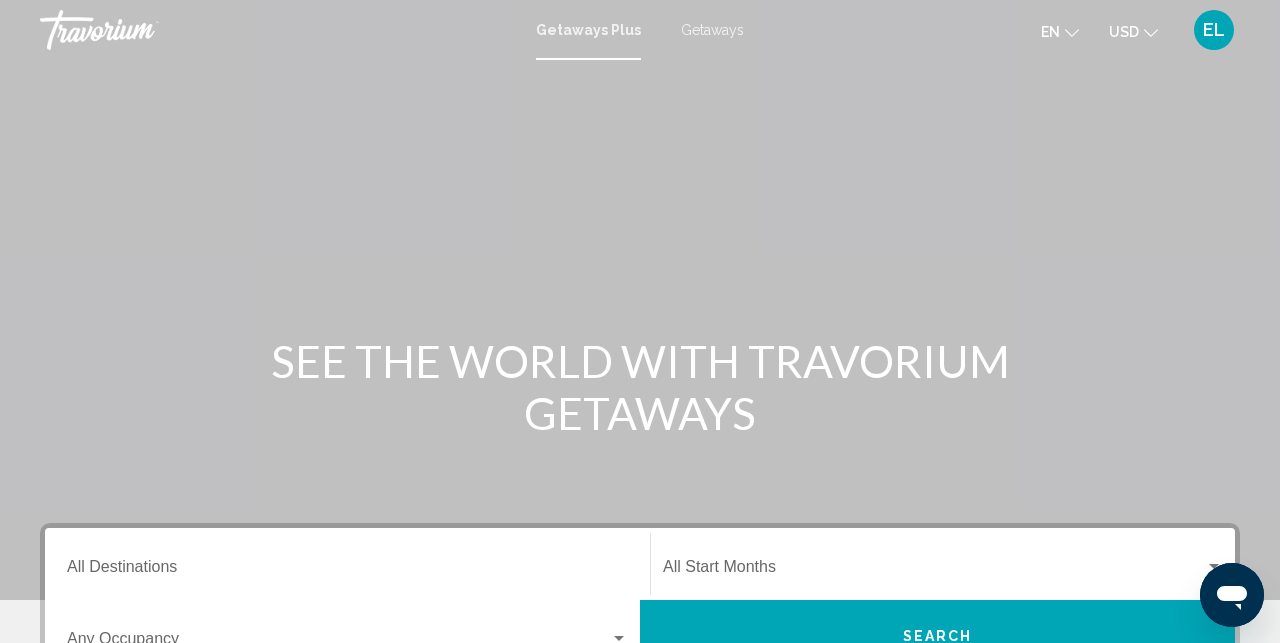 click on "Getaways" at bounding box center [712, 30] 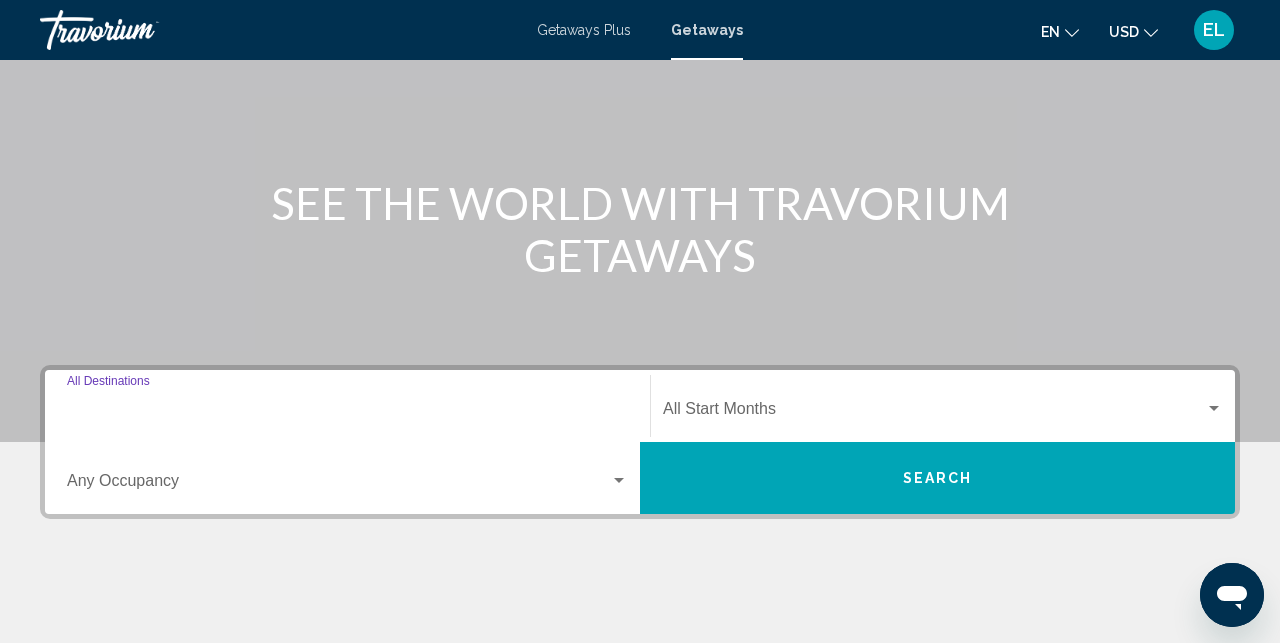 click on "Destination All Destinations" at bounding box center (347, 413) 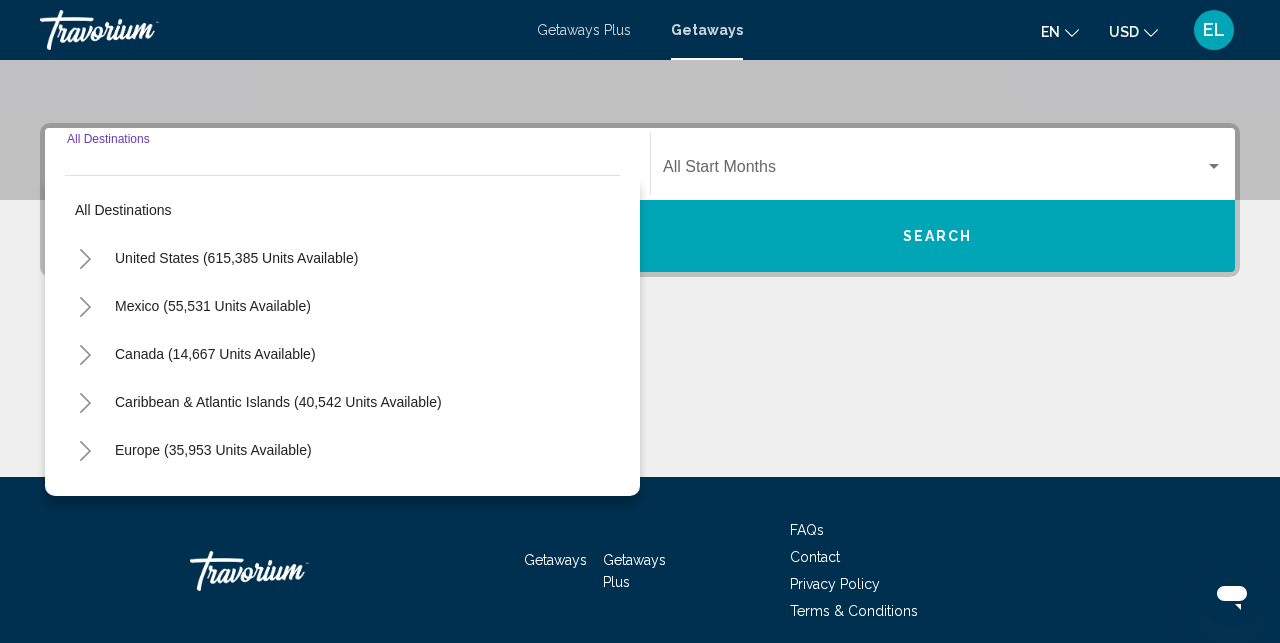 scroll, scrollTop: 458, scrollLeft: 0, axis: vertical 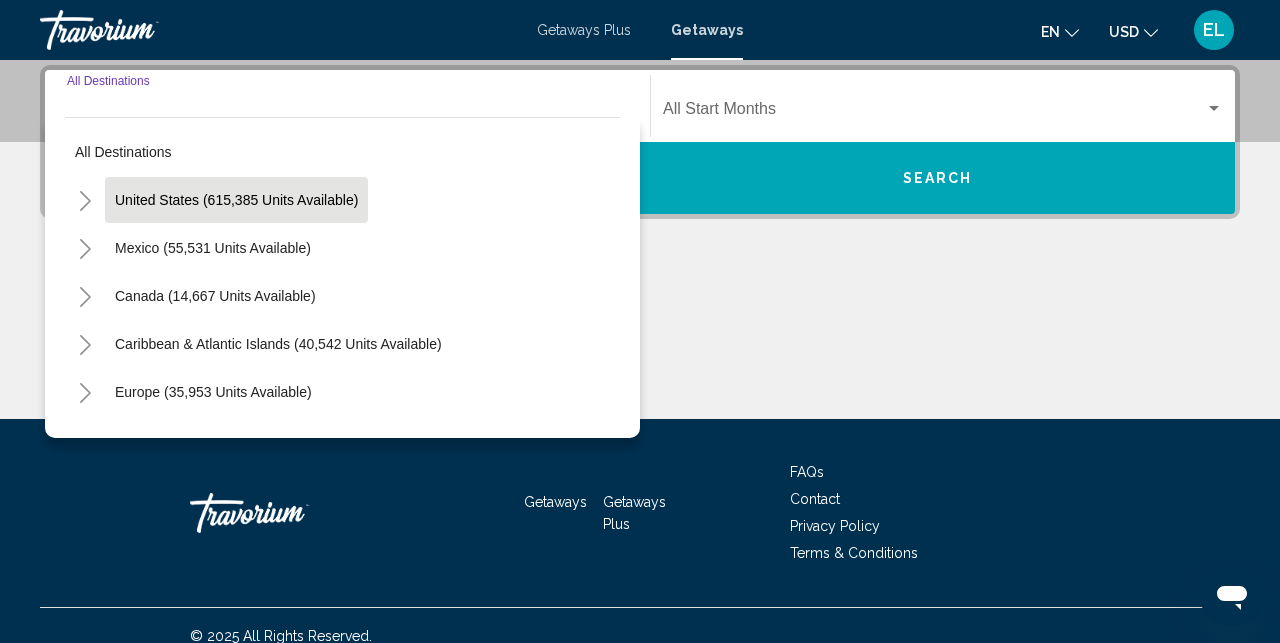 click on "United States (615,385 units available)" at bounding box center (213, 248) 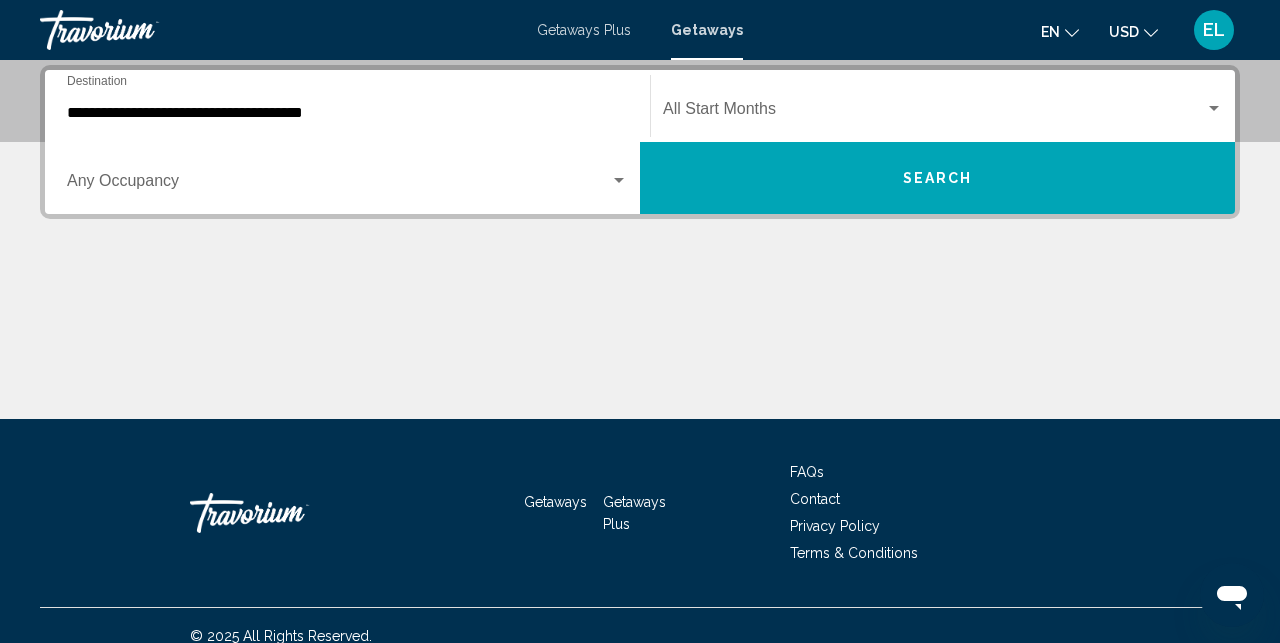 click on "**********" at bounding box center [347, 106] 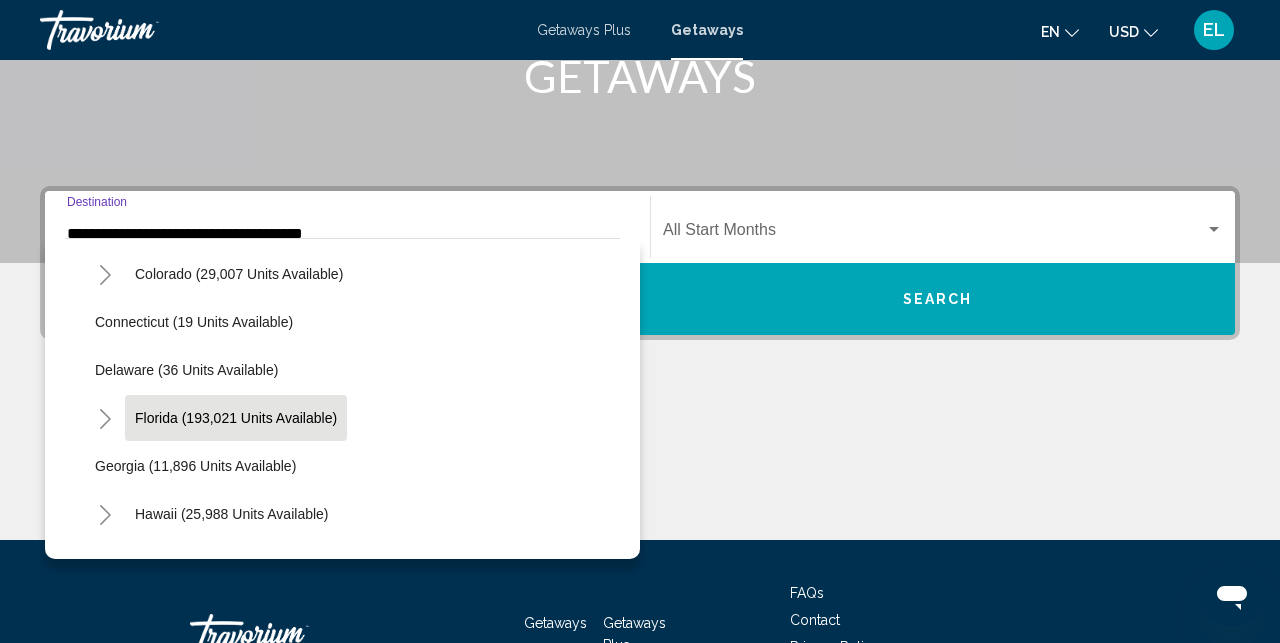 scroll, scrollTop: 313, scrollLeft: 0, axis: vertical 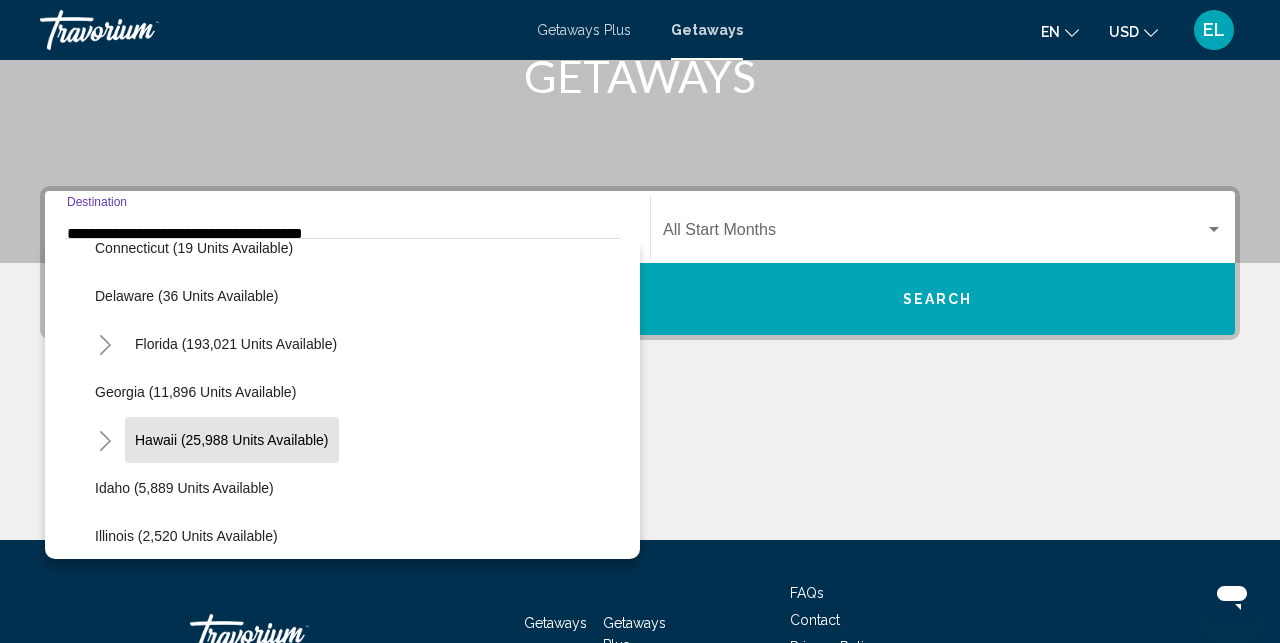 click on "Hawaii (25,988 units available)" 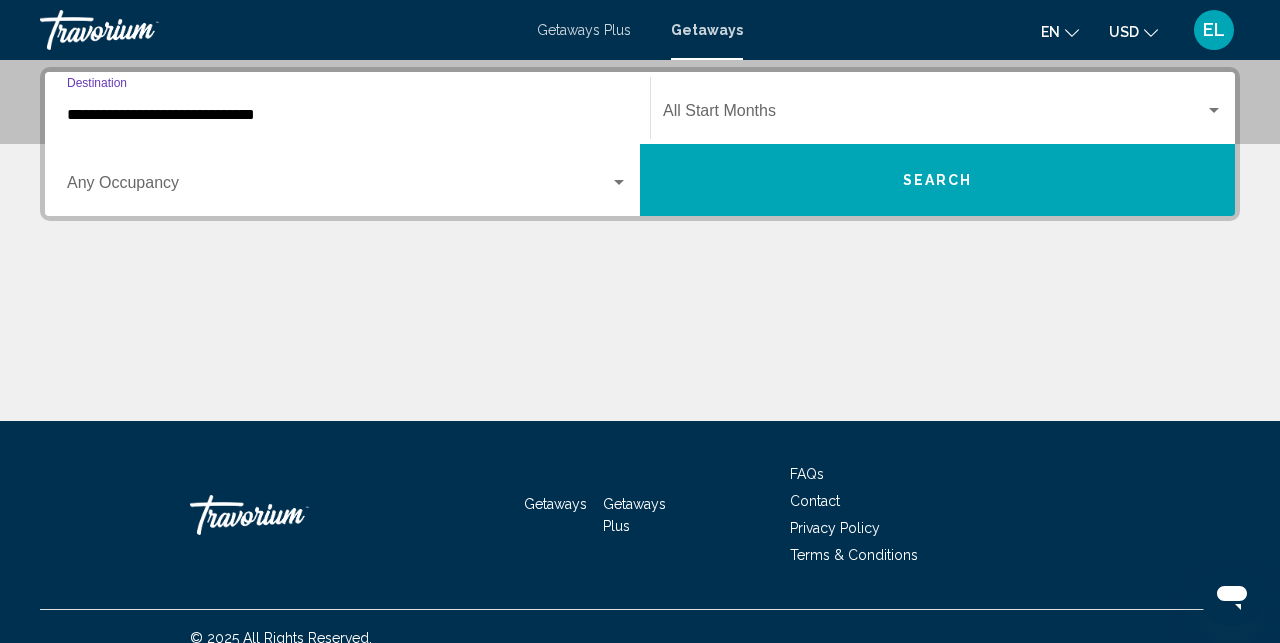scroll, scrollTop: 458, scrollLeft: 0, axis: vertical 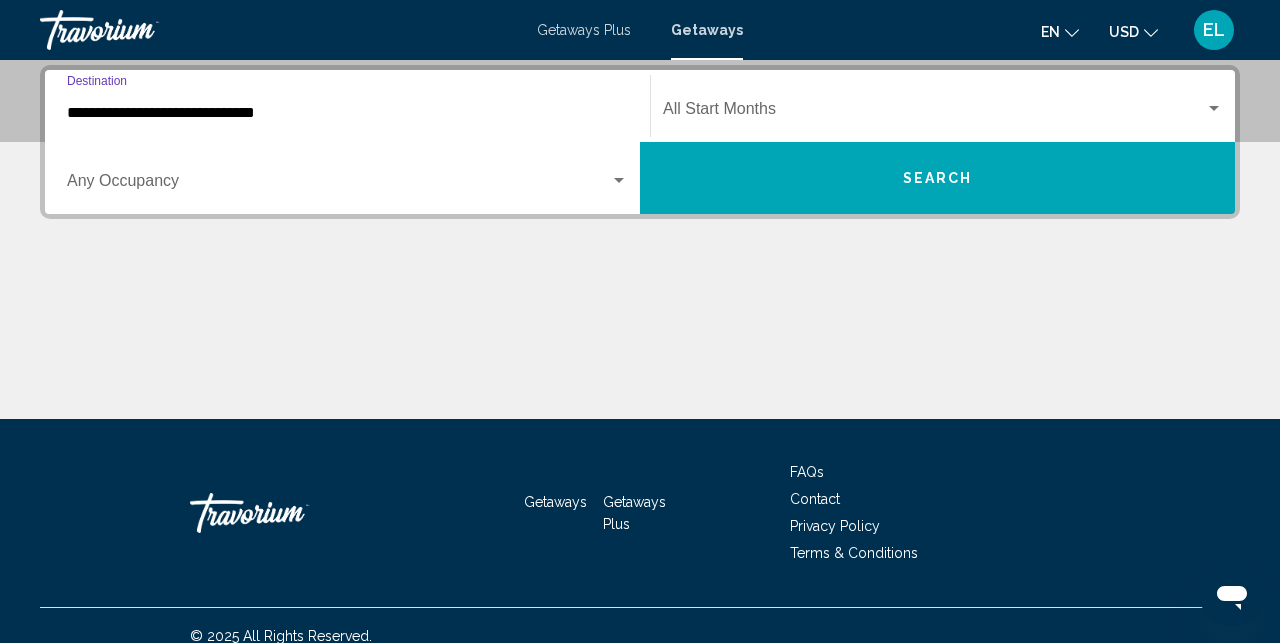 click at bounding box center [338, 185] 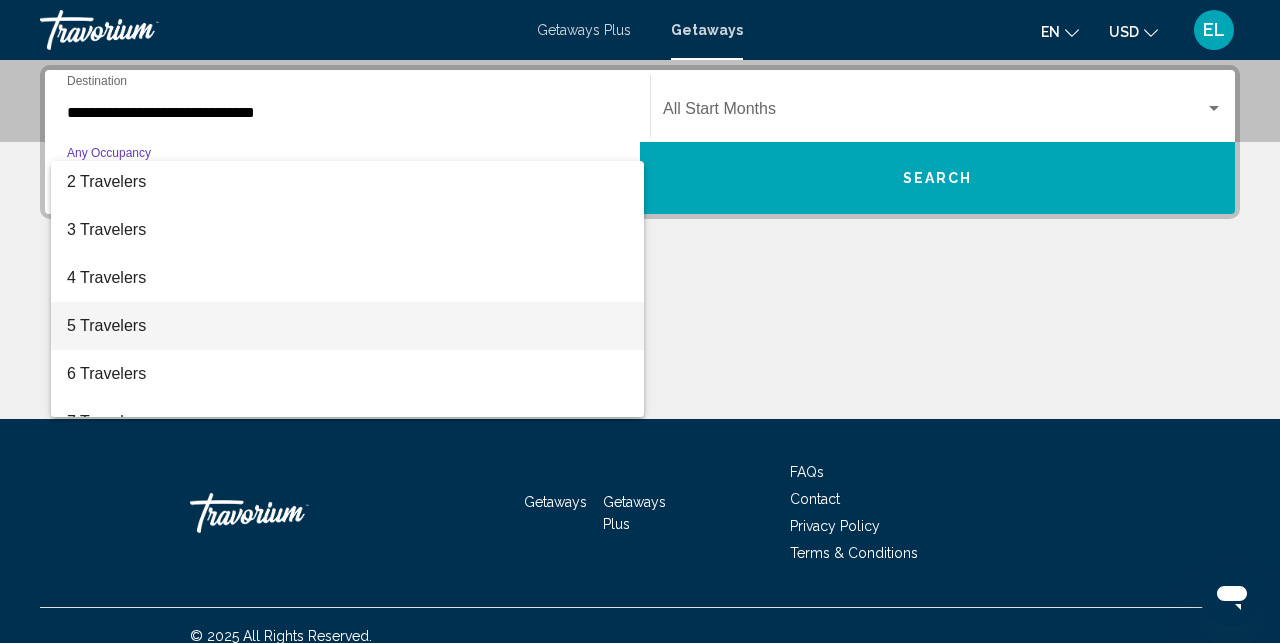 scroll, scrollTop: 58, scrollLeft: 0, axis: vertical 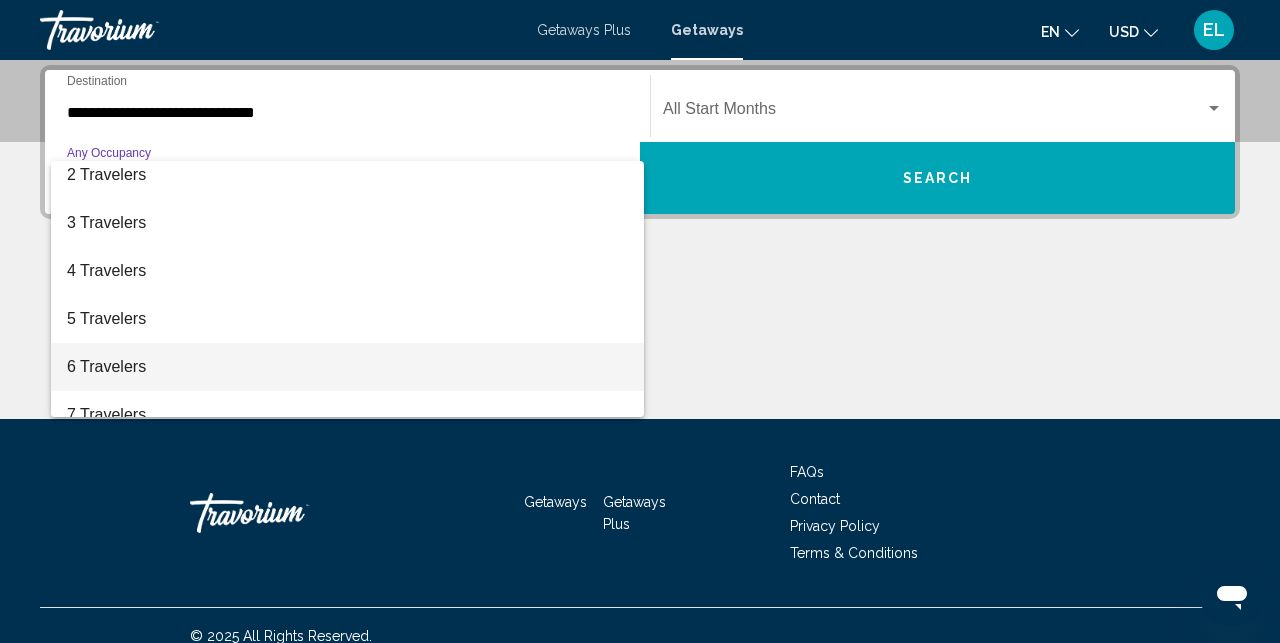 click on "6 Travelers" at bounding box center [347, 367] 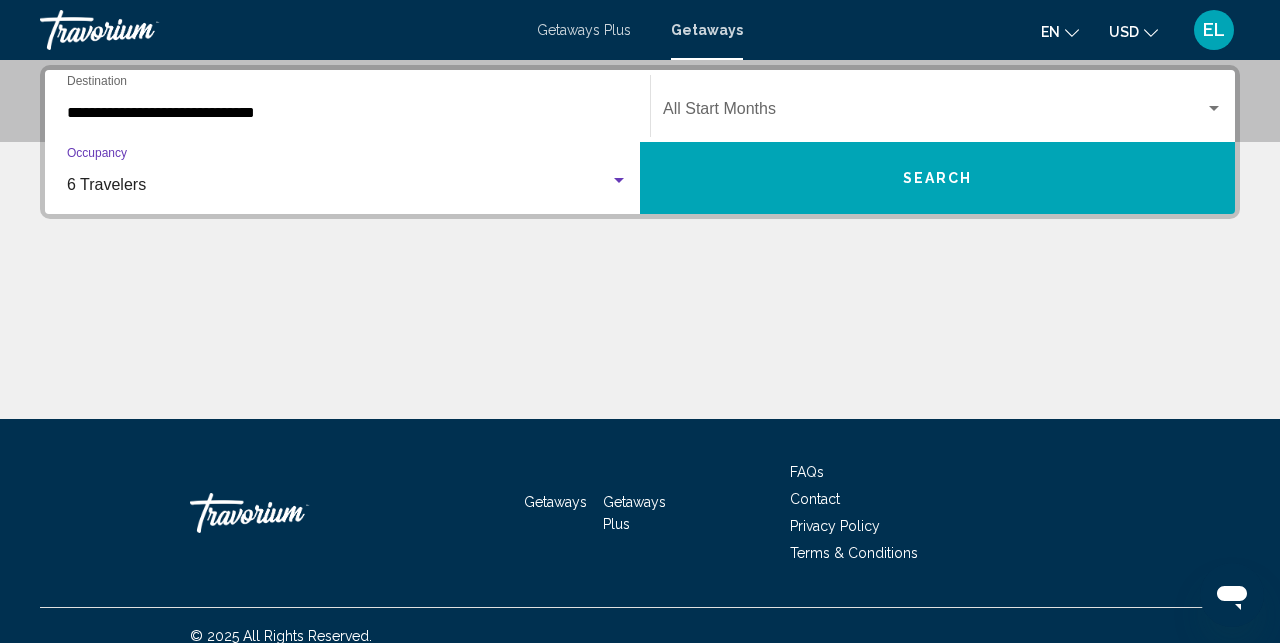 click on "Search" at bounding box center [937, 178] 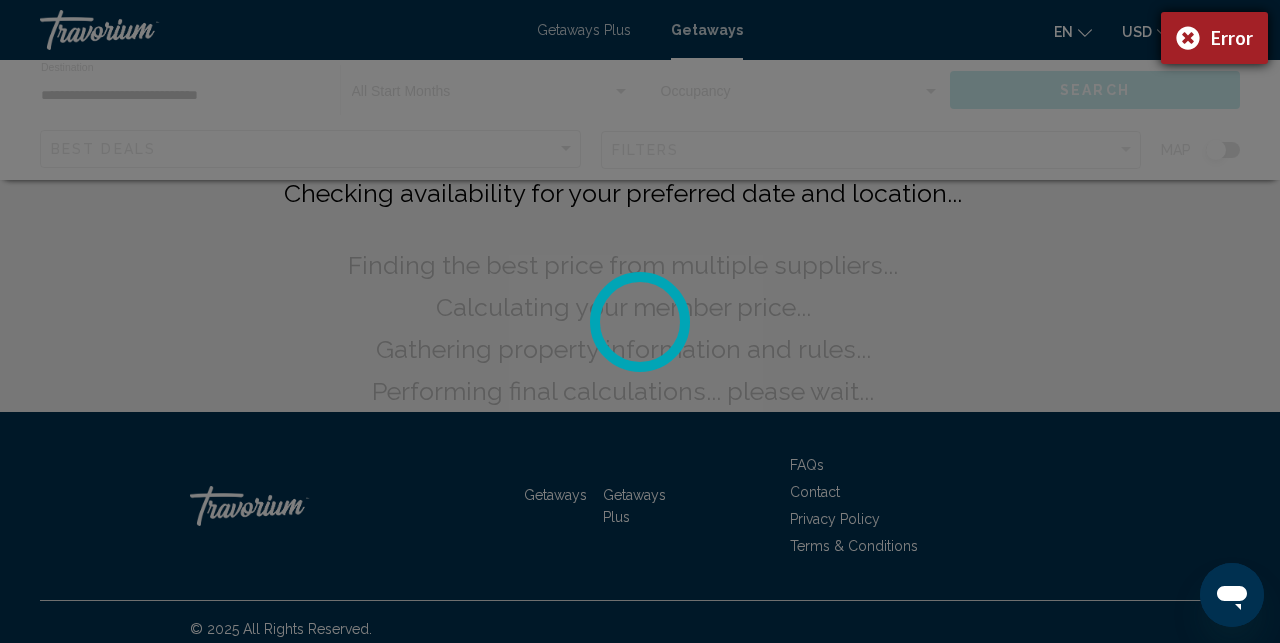 click on "Error" at bounding box center (1214, 38) 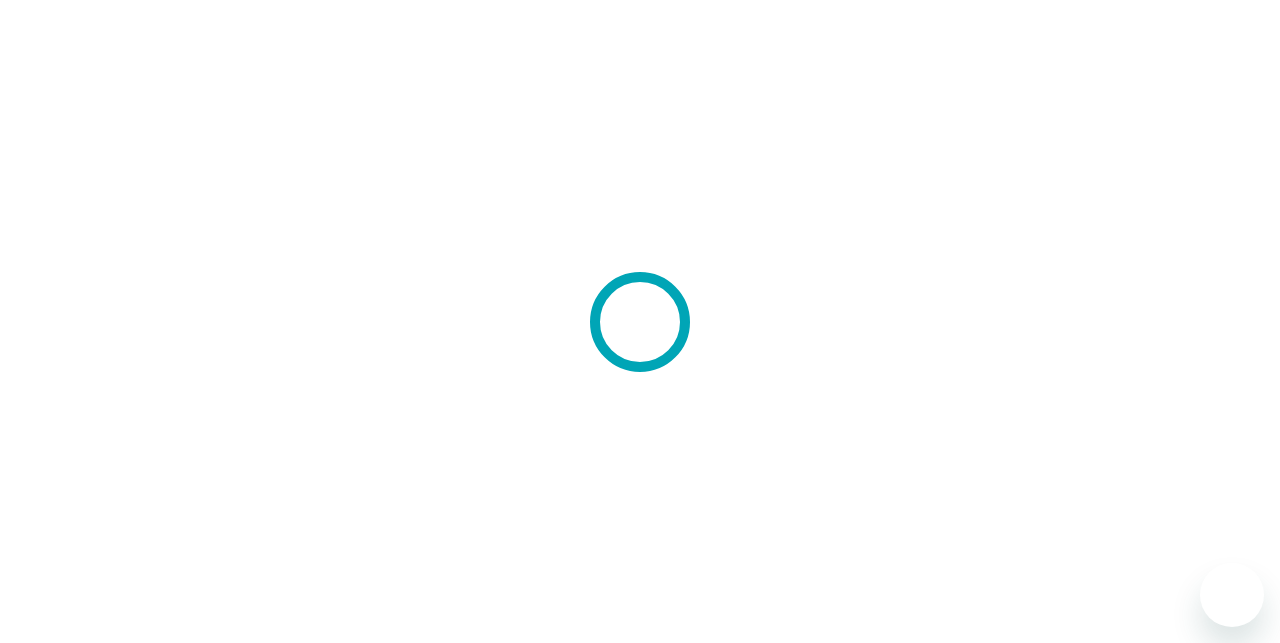 scroll, scrollTop: 0, scrollLeft: 0, axis: both 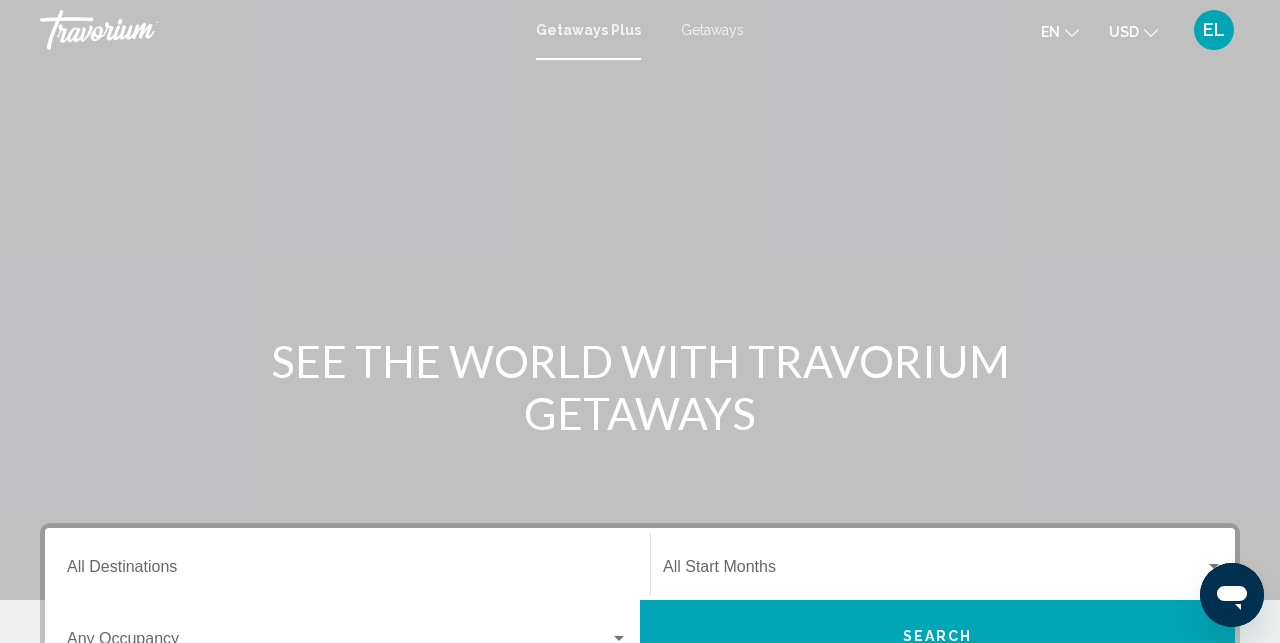 click on "Getaways" at bounding box center [712, 30] 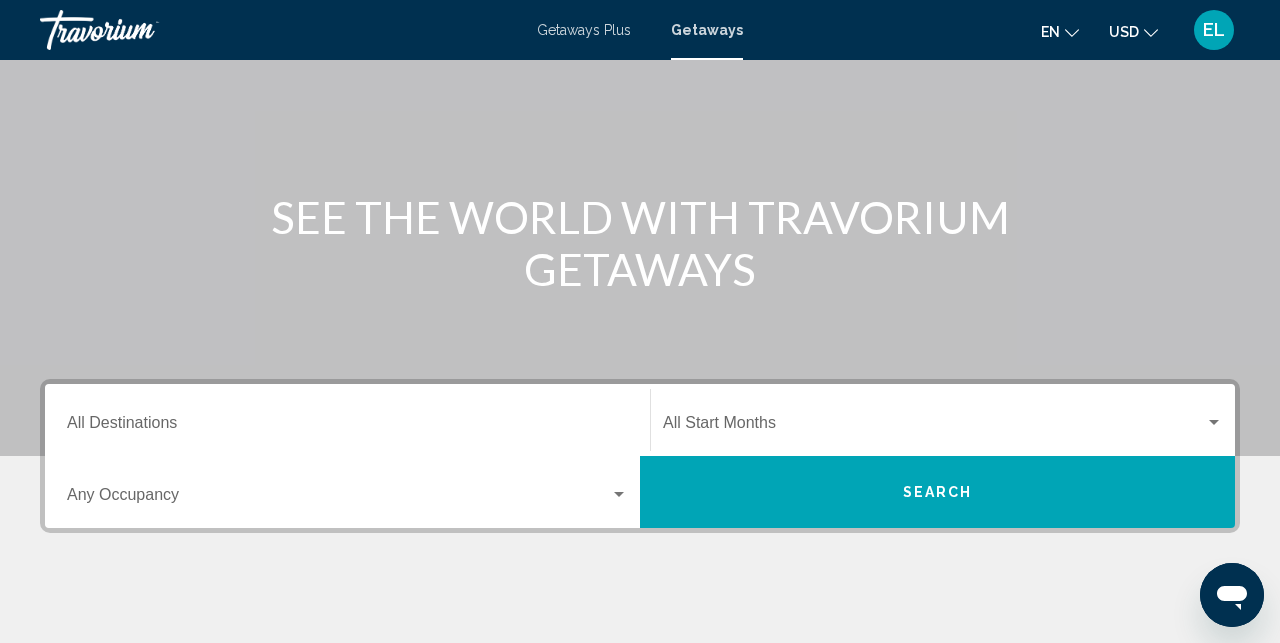 click on "Destination All Destinations" at bounding box center (347, 427) 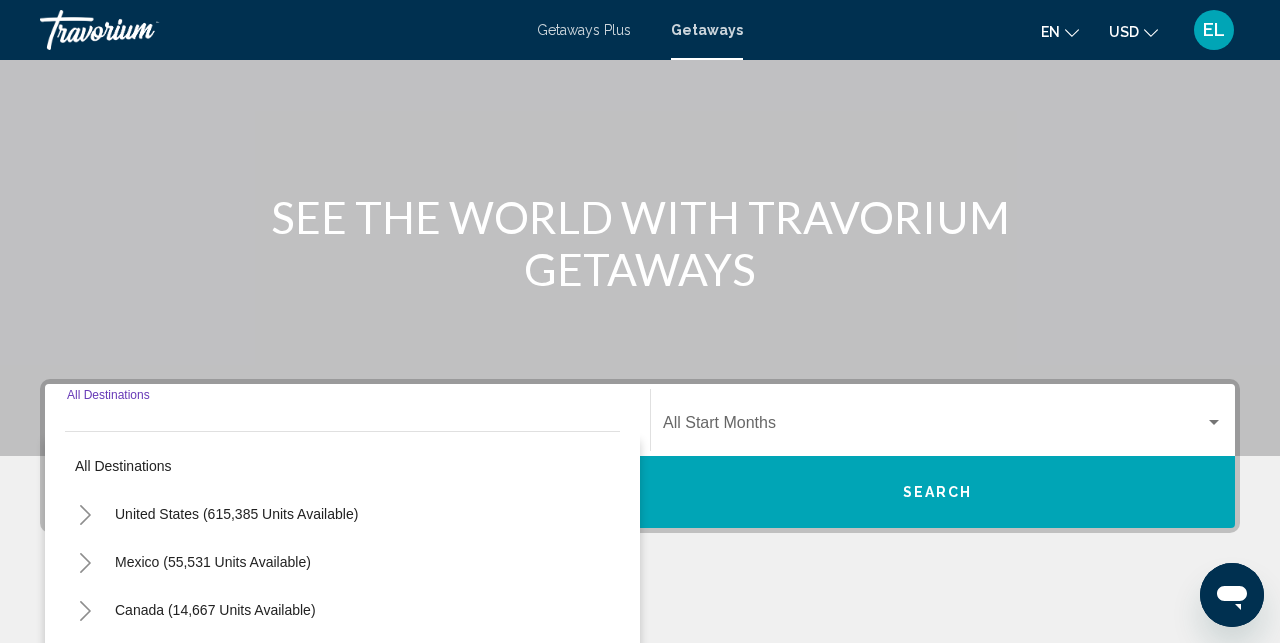 scroll, scrollTop: 458, scrollLeft: 0, axis: vertical 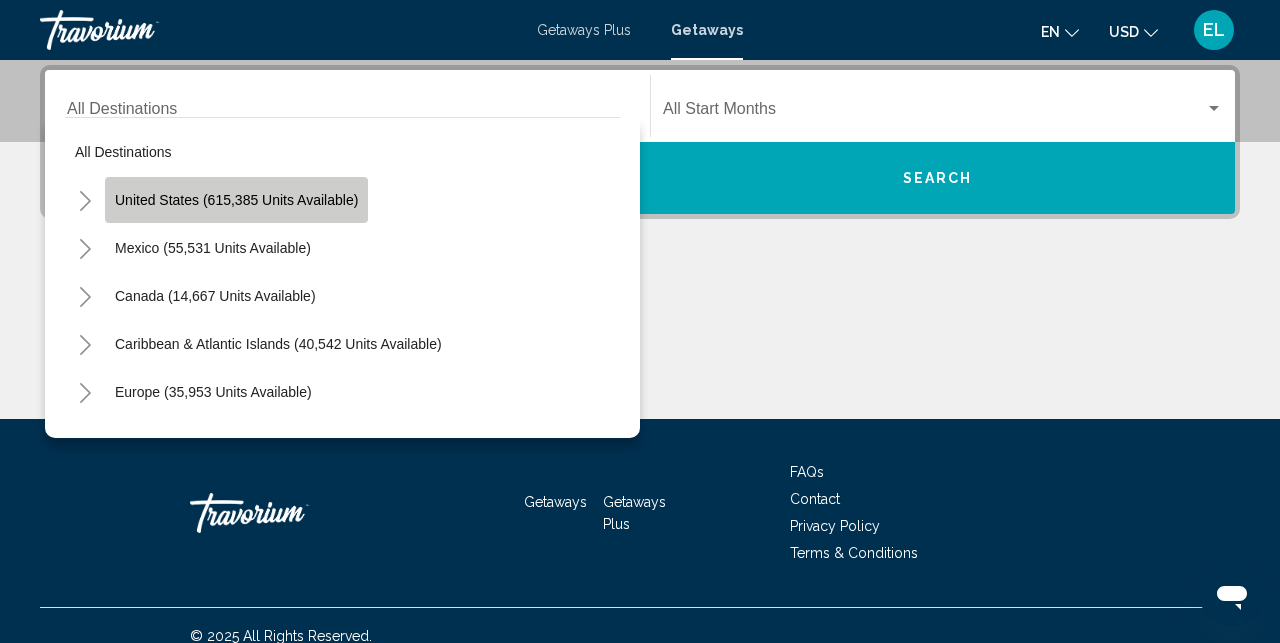 click on "United States (615,385 units available)" at bounding box center [213, 248] 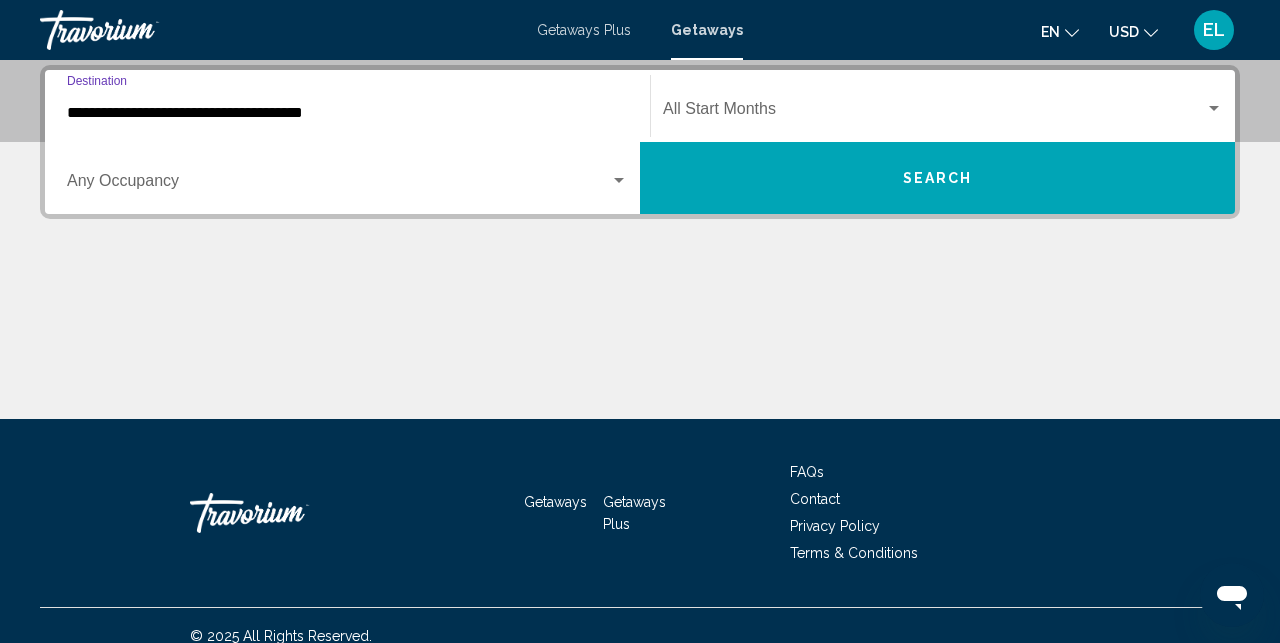 click on "**********" at bounding box center [347, 113] 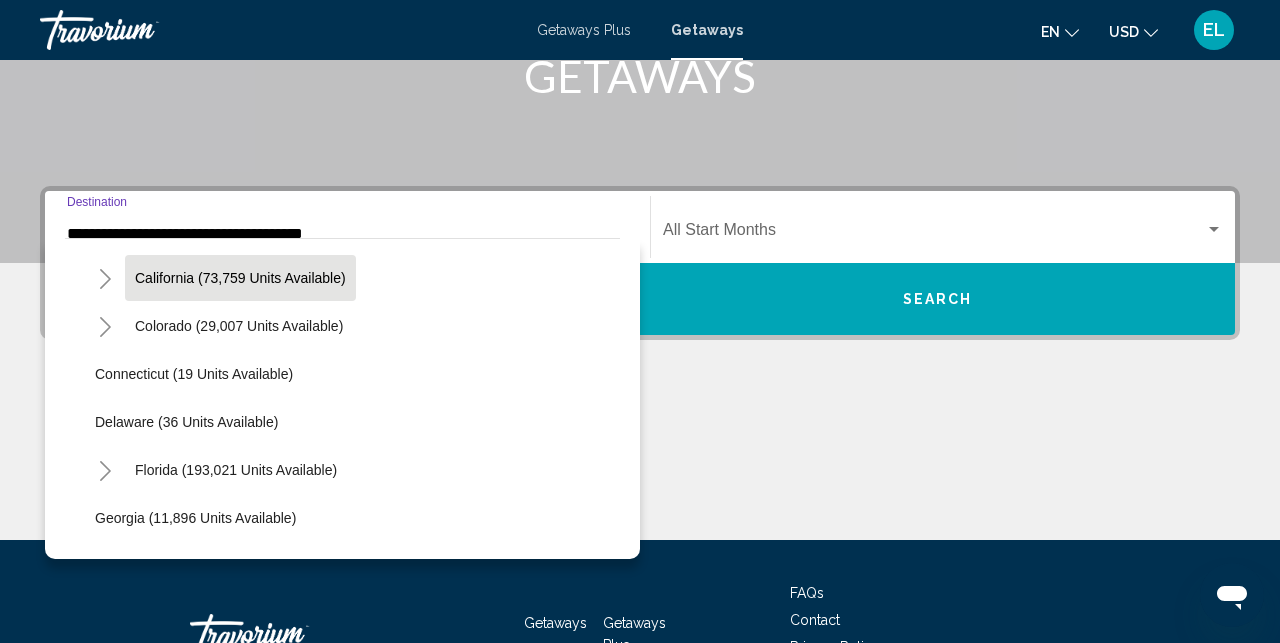 scroll, scrollTop: 299, scrollLeft: 0, axis: vertical 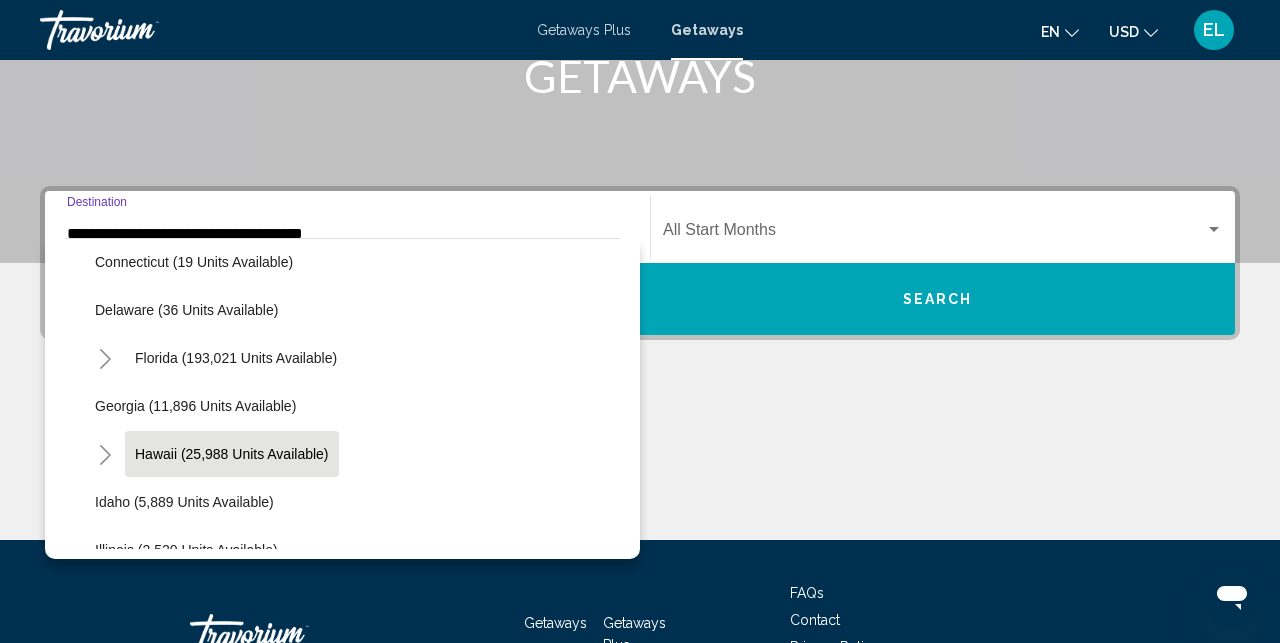 click on "Hawaii (25,988 units available)" 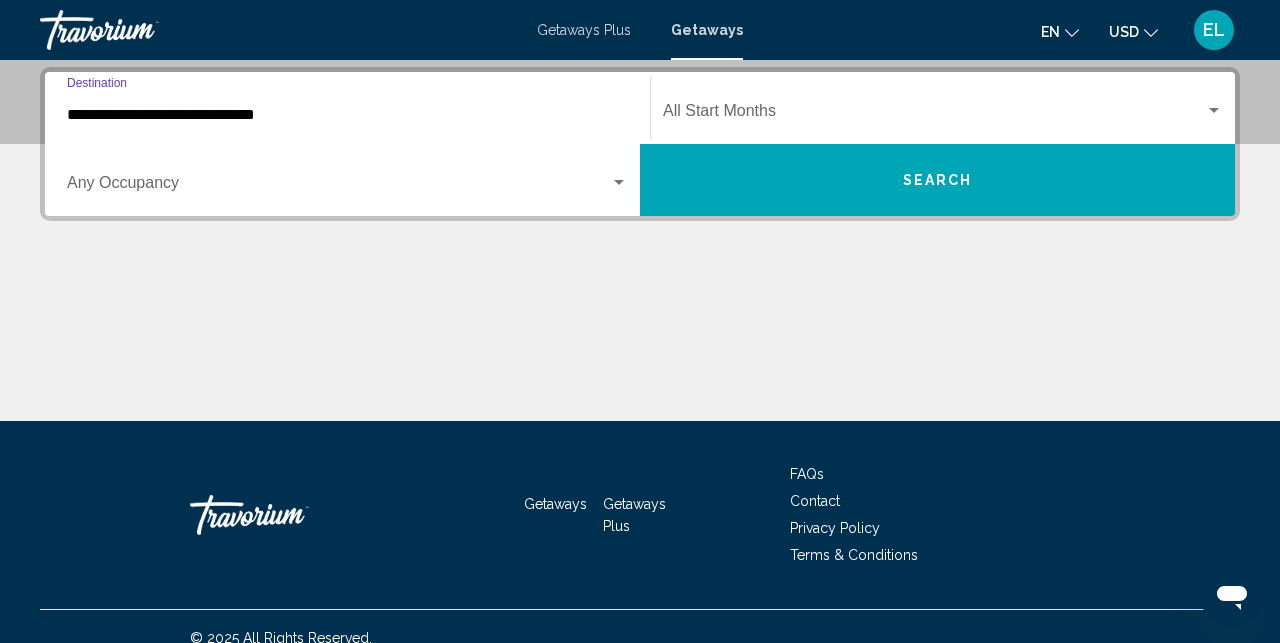 scroll, scrollTop: 458, scrollLeft: 0, axis: vertical 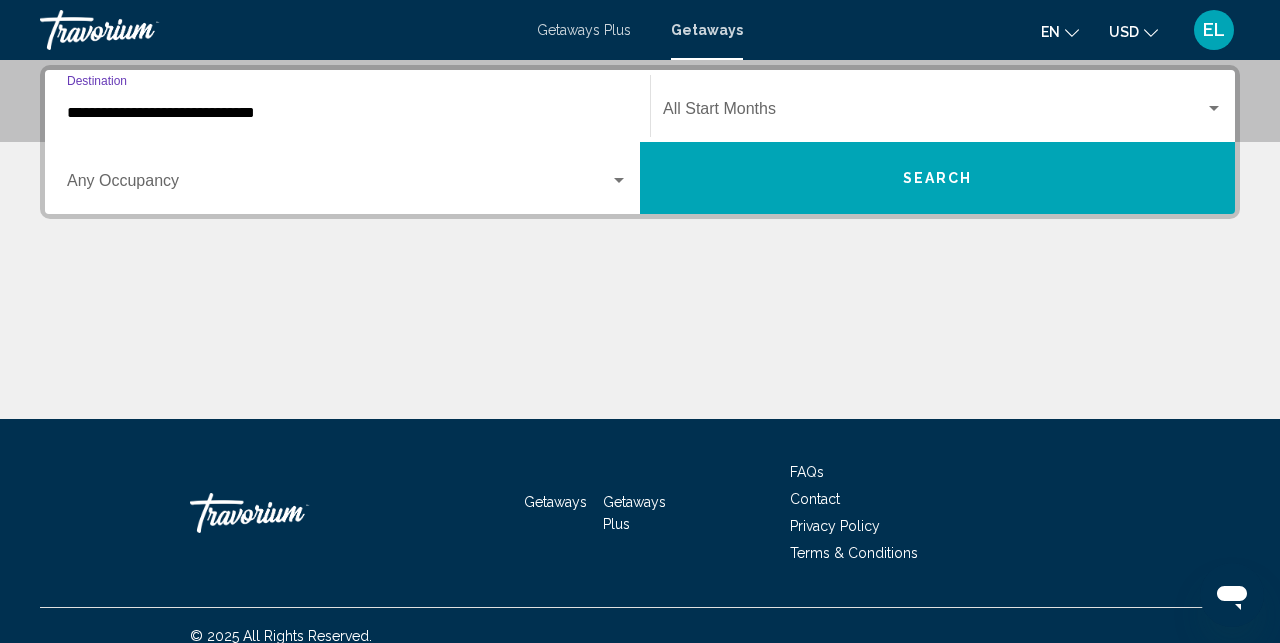 click at bounding box center (338, 185) 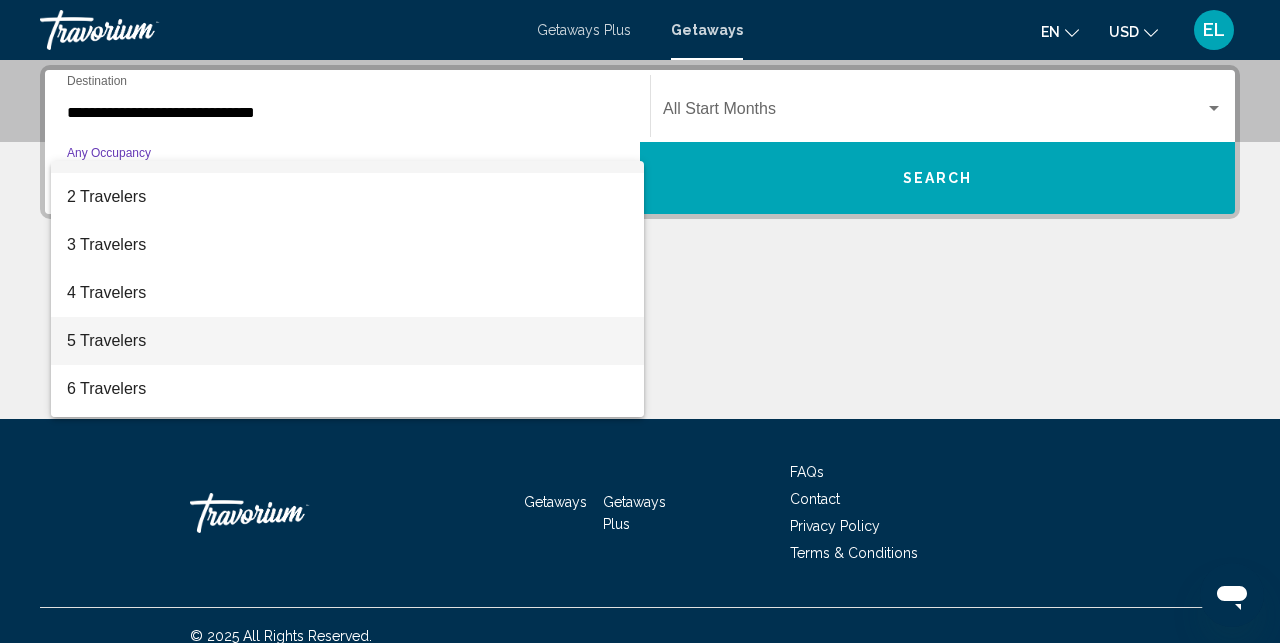 scroll, scrollTop: 56, scrollLeft: 0, axis: vertical 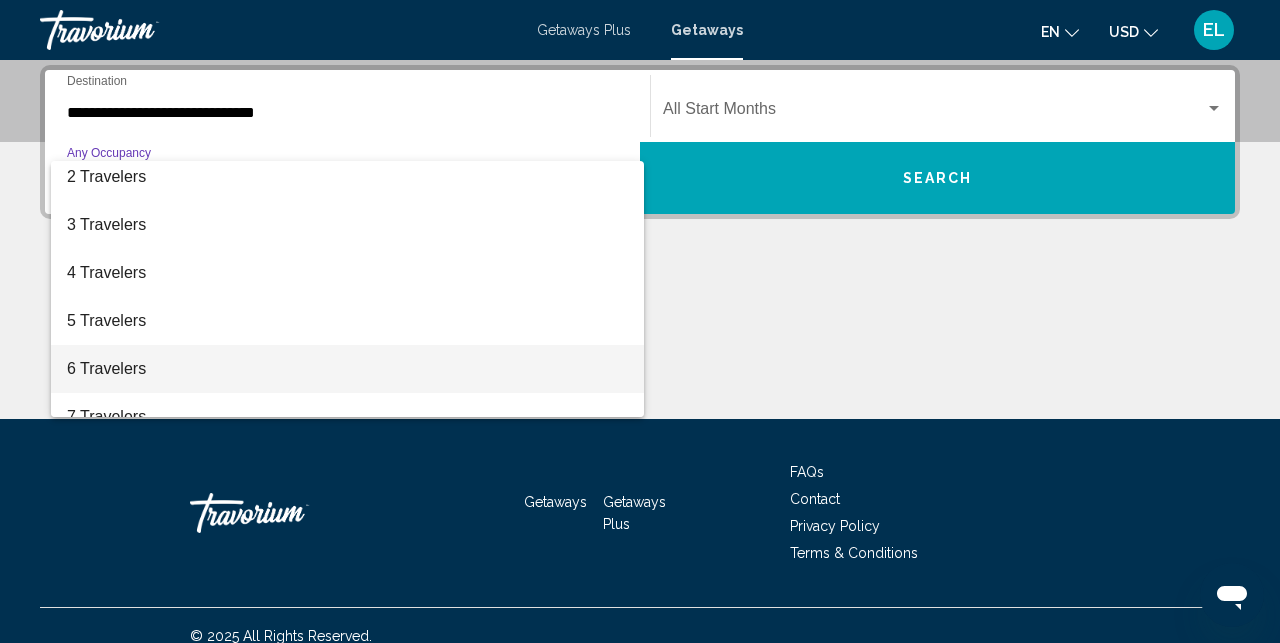 click on "6 Travelers" at bounding box center [347, 369] 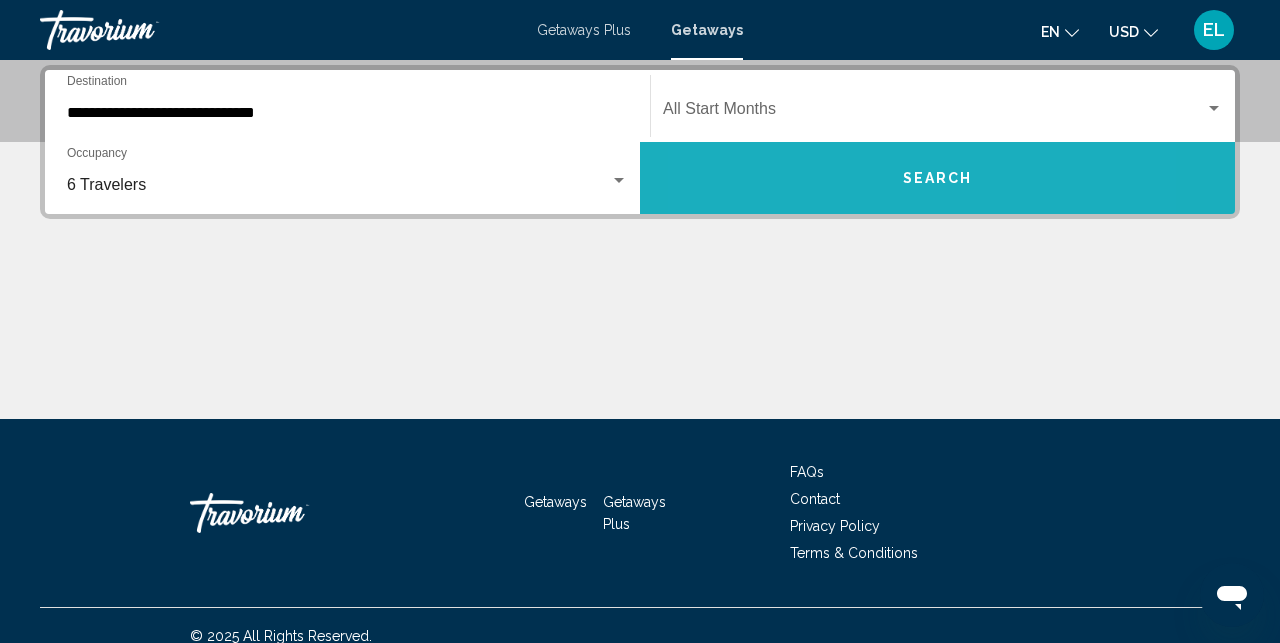 click on "Search" at bounding box center [937, 178] 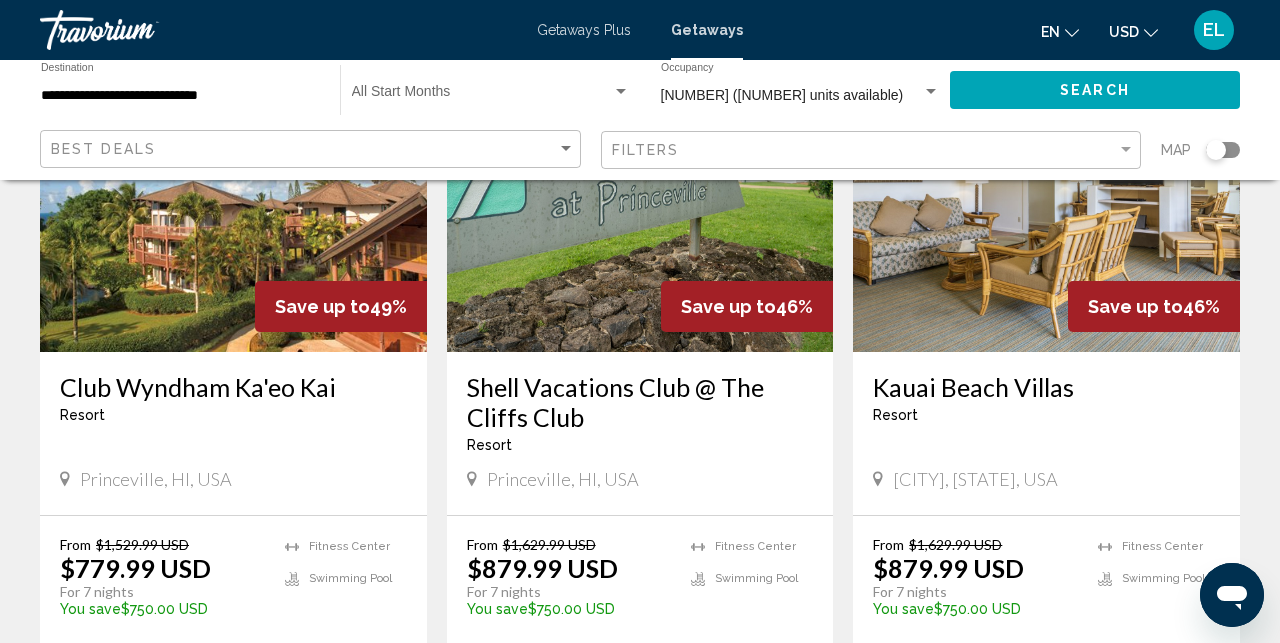 scroll, scrollTop: 2703, scrollLeft: 0, axis: vertical 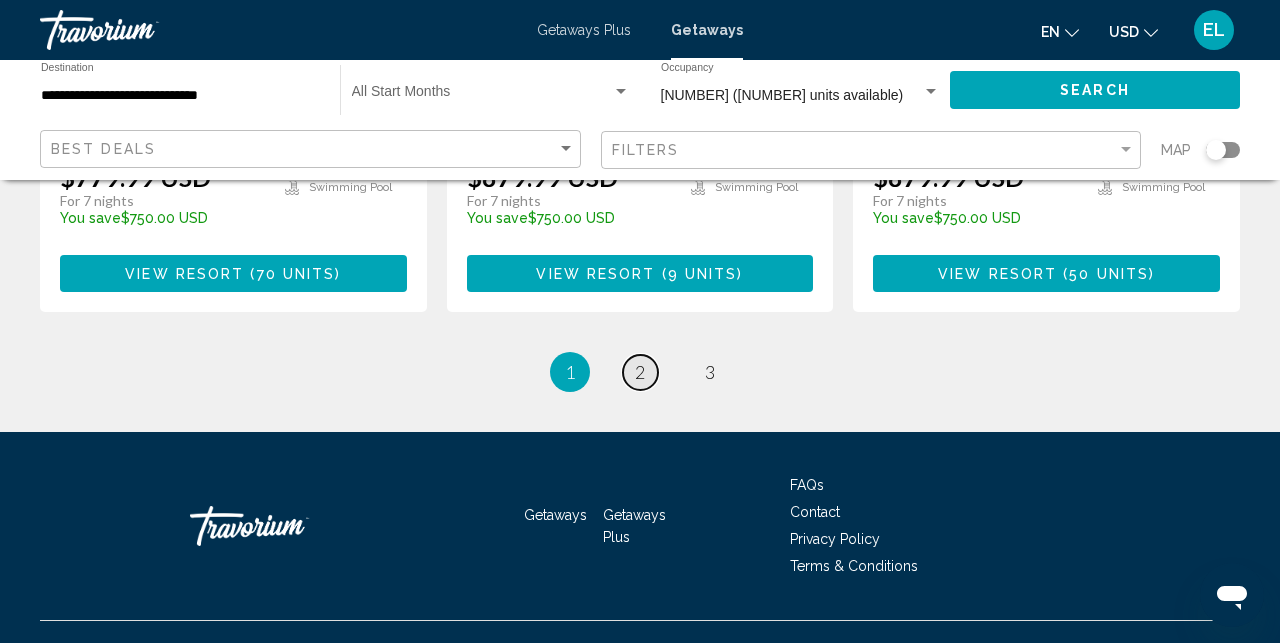 click on "page  2" at bounding box center (640, 372) 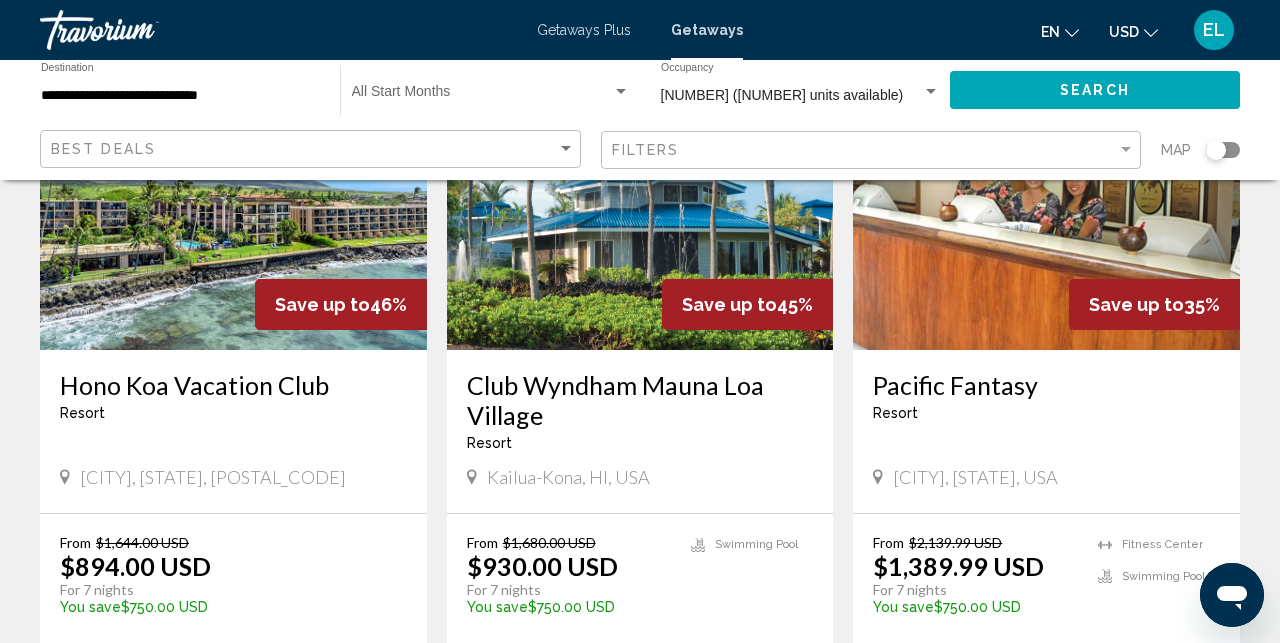 scroll, scrollTop: 244, scrollLeft: 0, axis: vertical 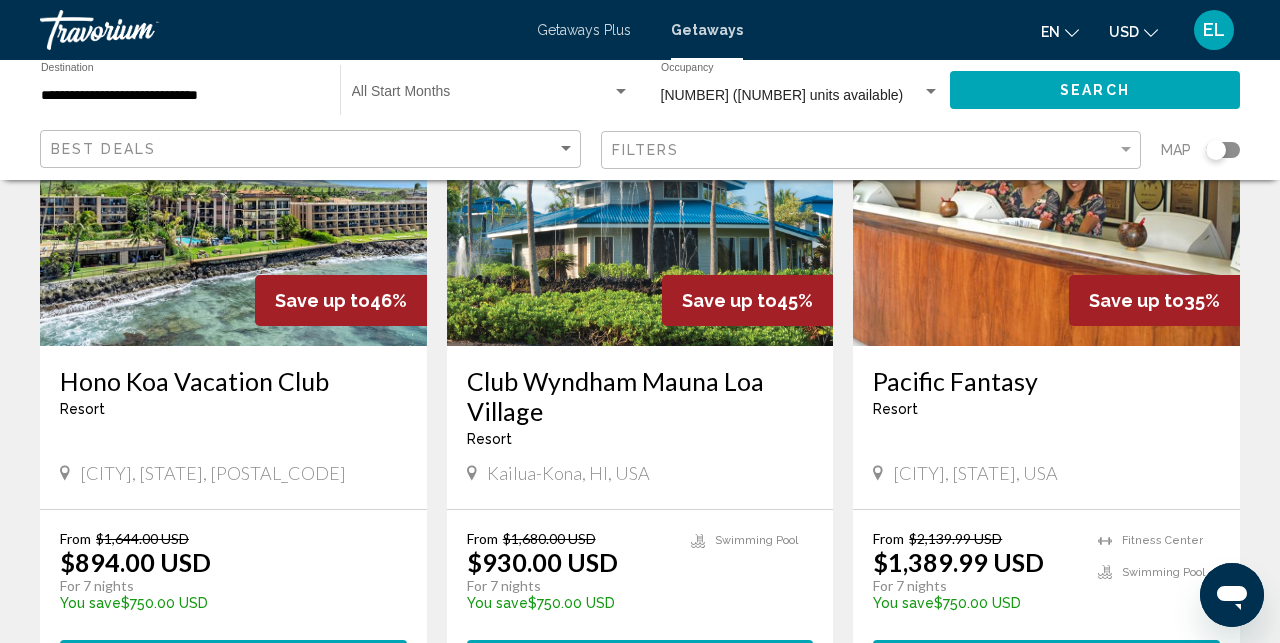click at bounding box center (640, 186) 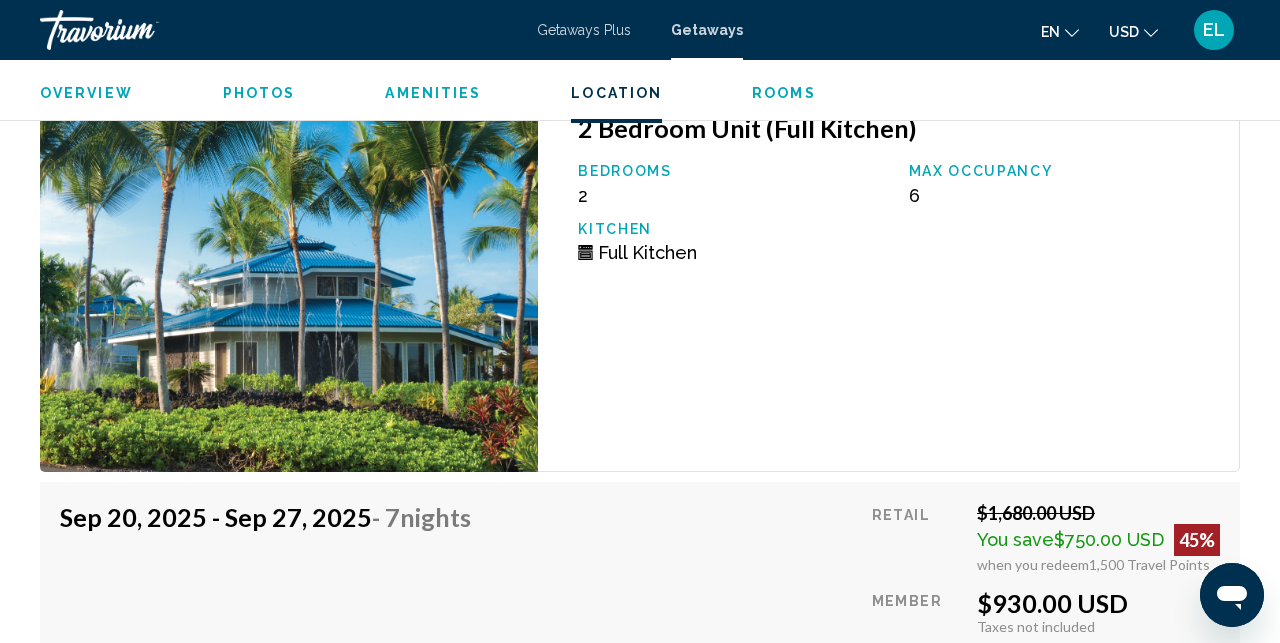 scroll, scrollTop: 3962, scrollLeft: 0, axis: vertical 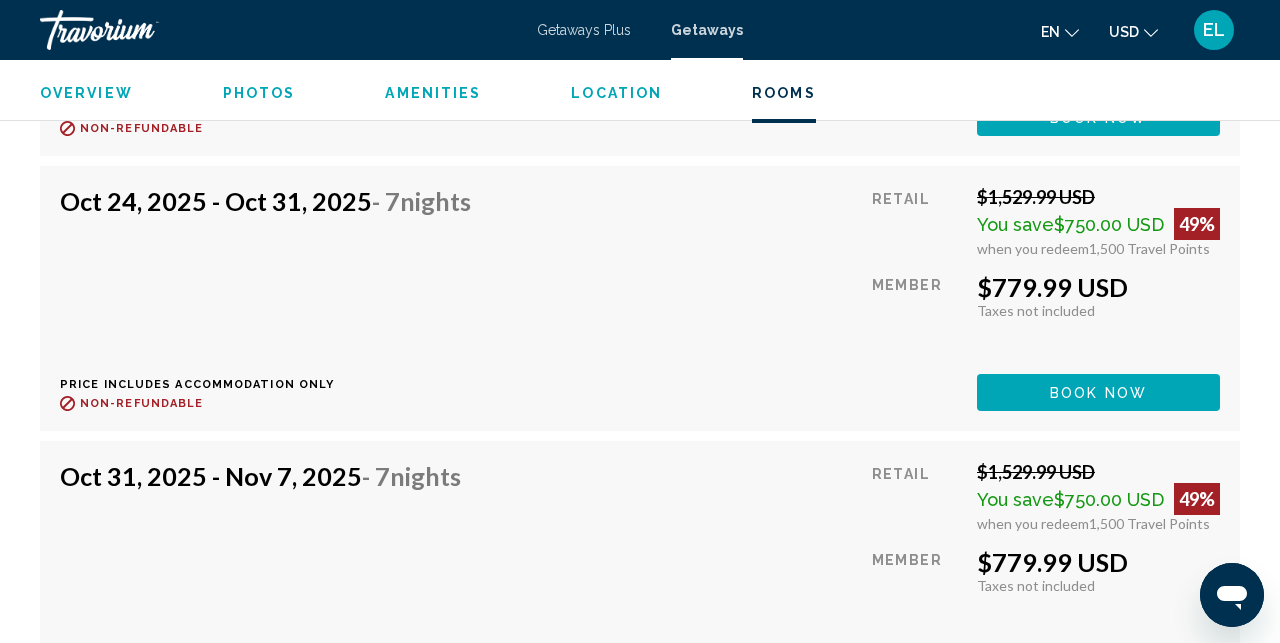 click on "Book now" at bounding box center [1098, -157] 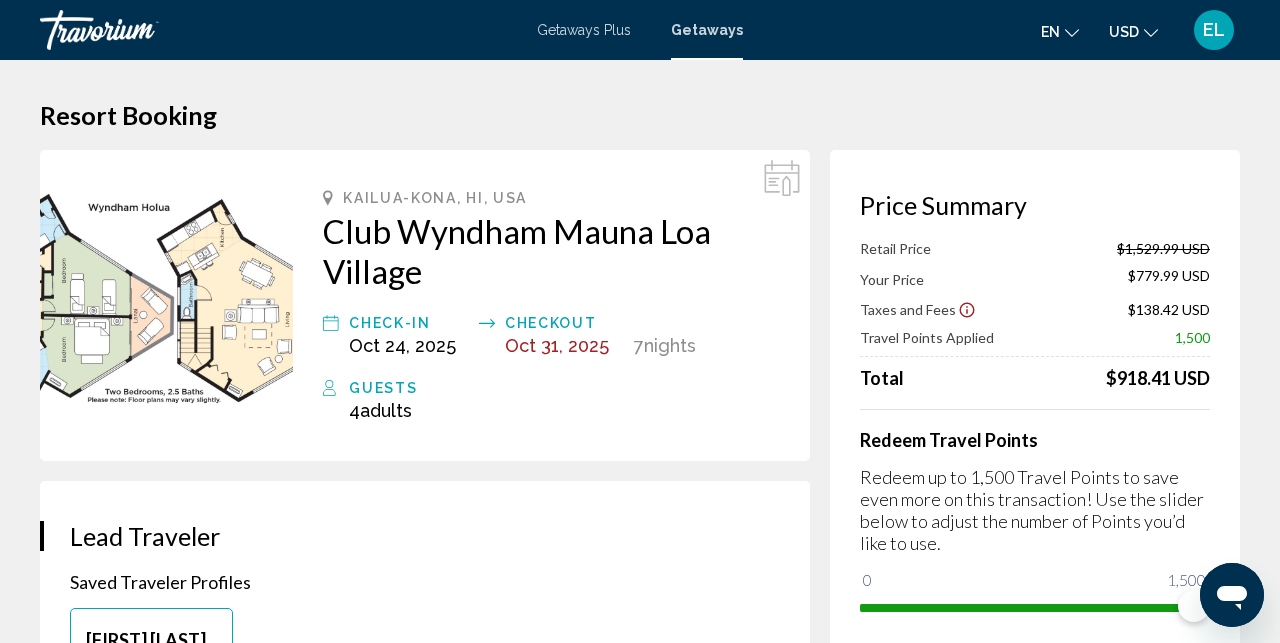scroll, scrollTop: 0, scrollLeft: 0, axis: both 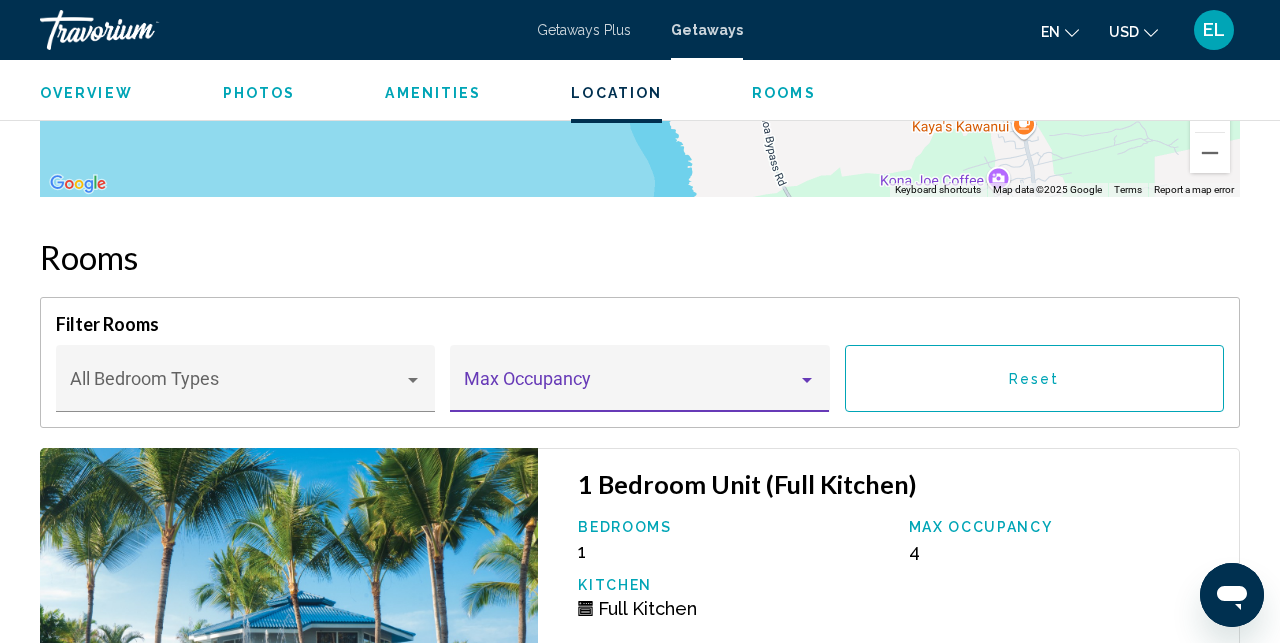 click at bounding box center (631, 388) 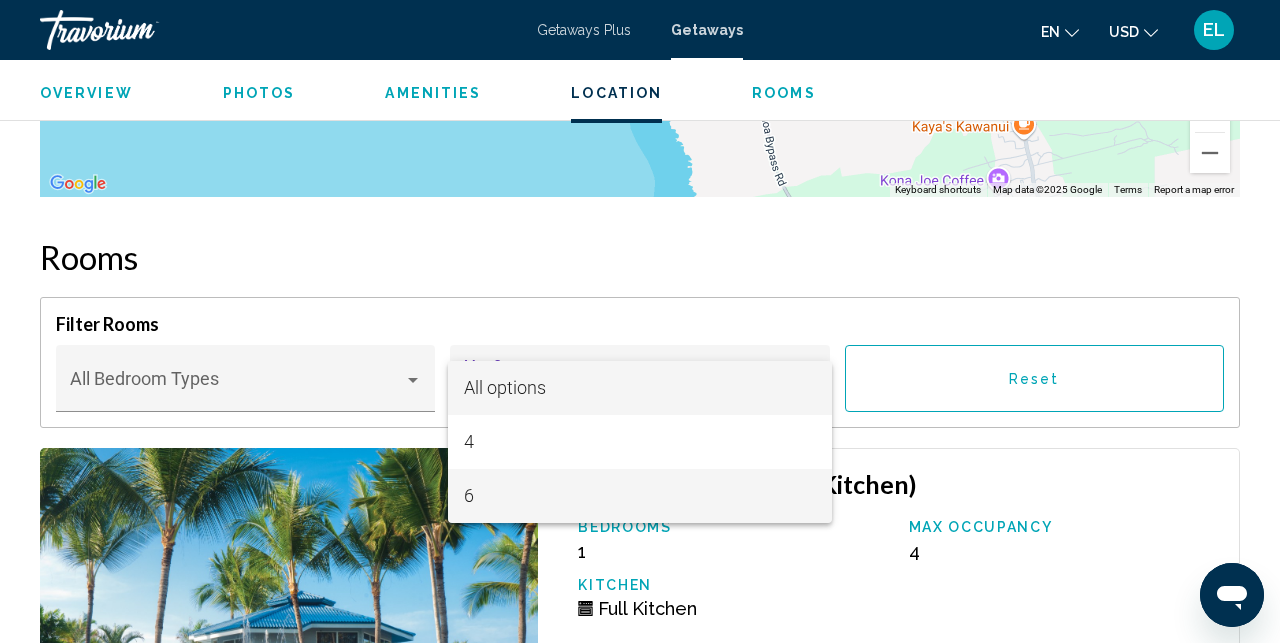 click on "6" at bounding box center (640, 496) 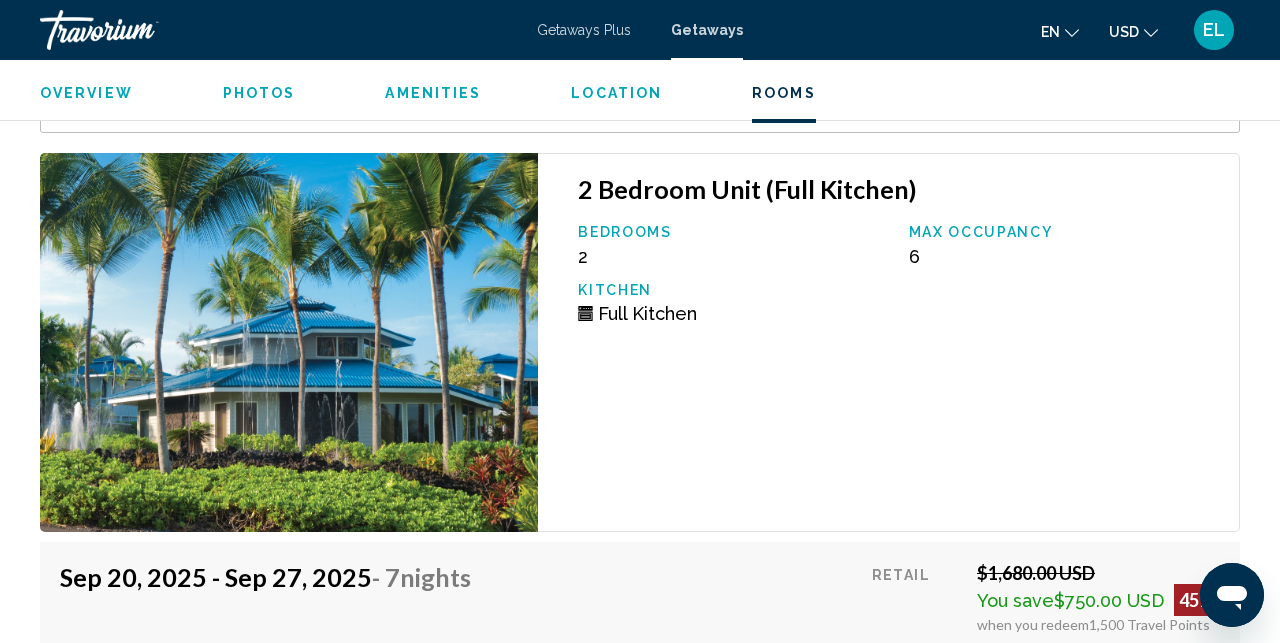 scroll, scrollTop: 3791, scrollLeft: 0, axis: vertical 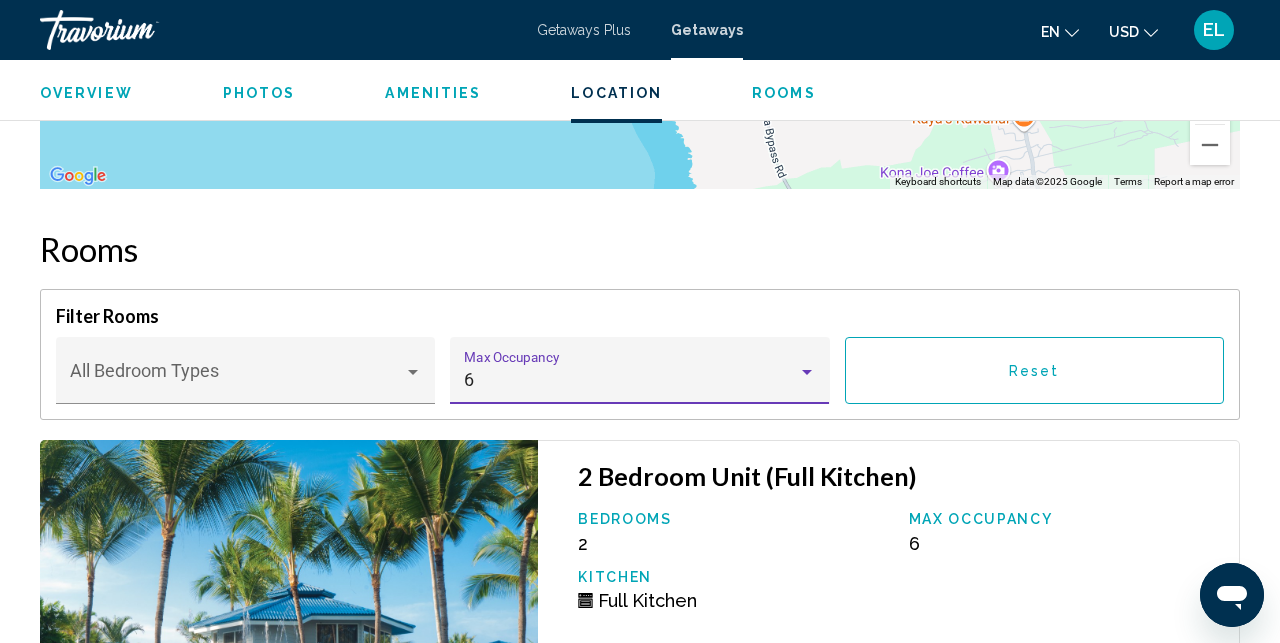 click on "Reset" at bounding box center (1034, 370) 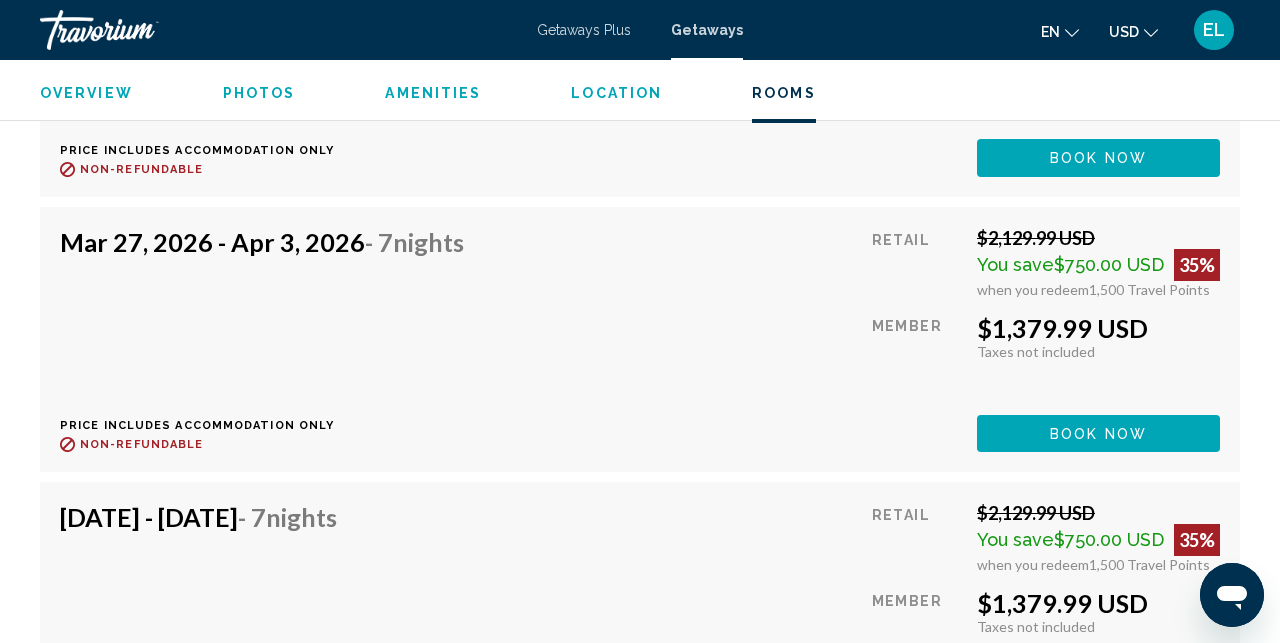 scroll, scrollTop: 7131, scrollLeft: 0, axis: vertical 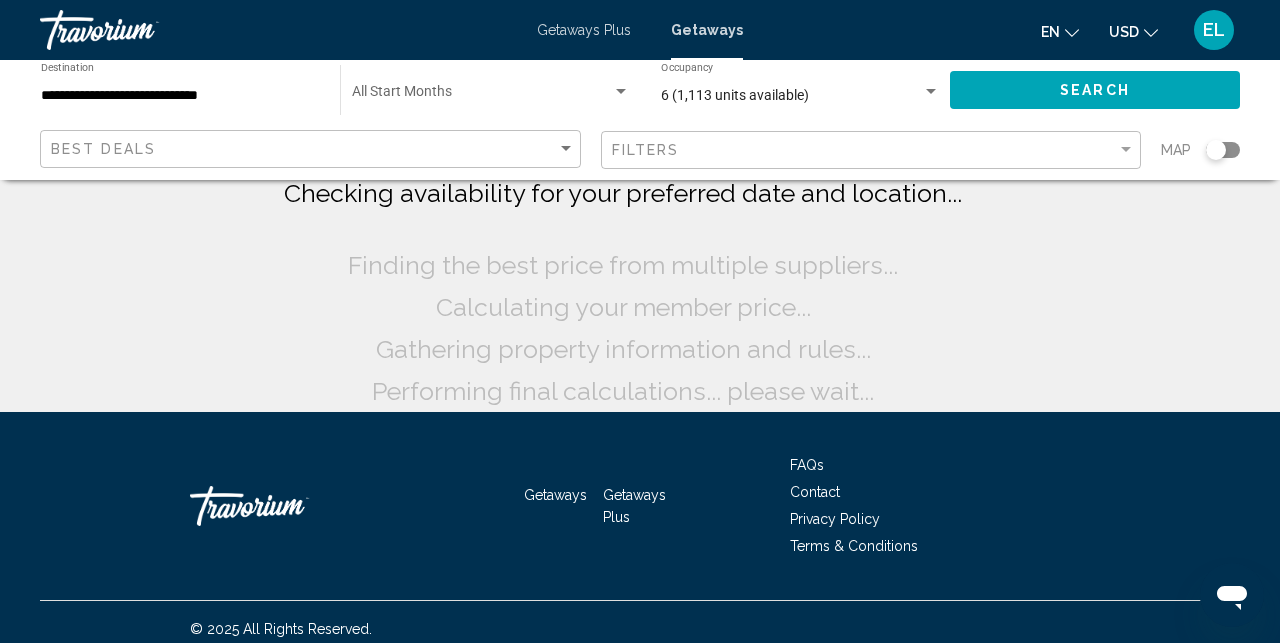 click on "6 (1,113 units available)" at bounding box center [735, 95] 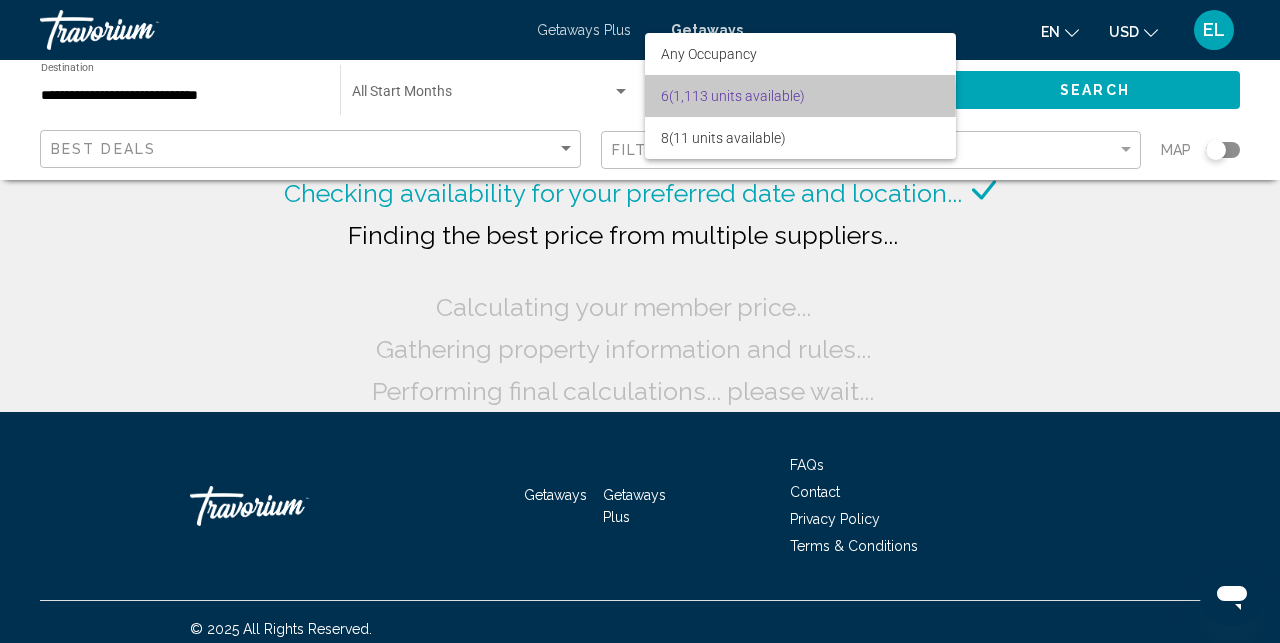 click on "6  (1,113 units available)" at bounding box center (800, 96) 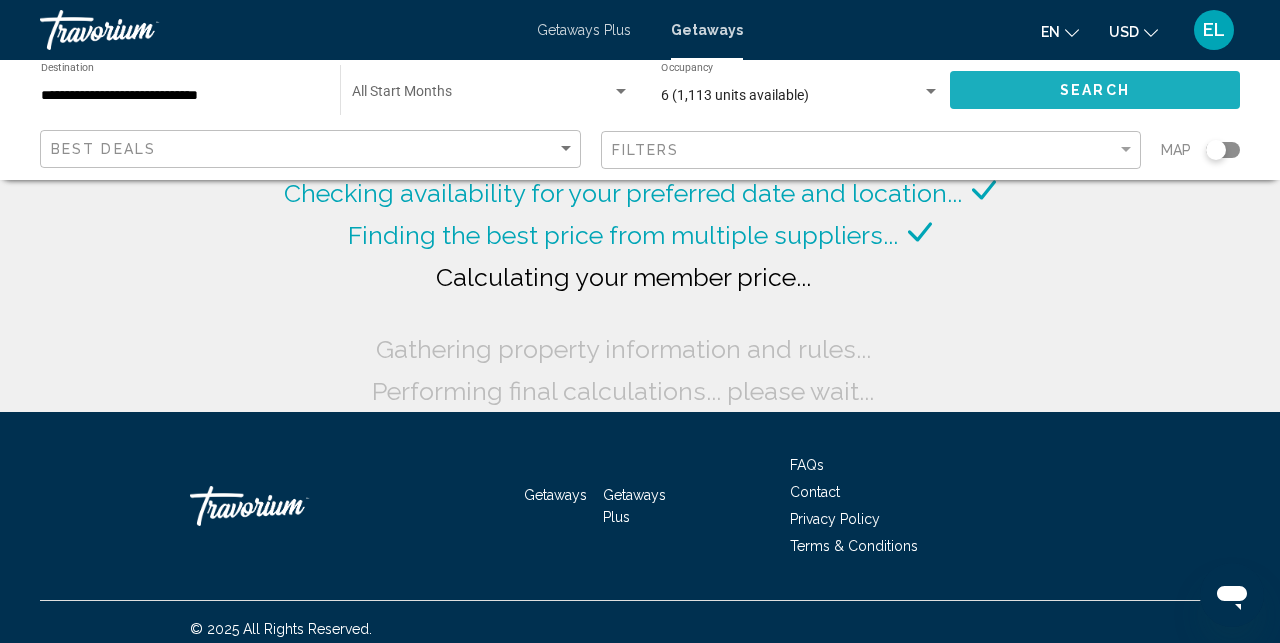 click on "Search" 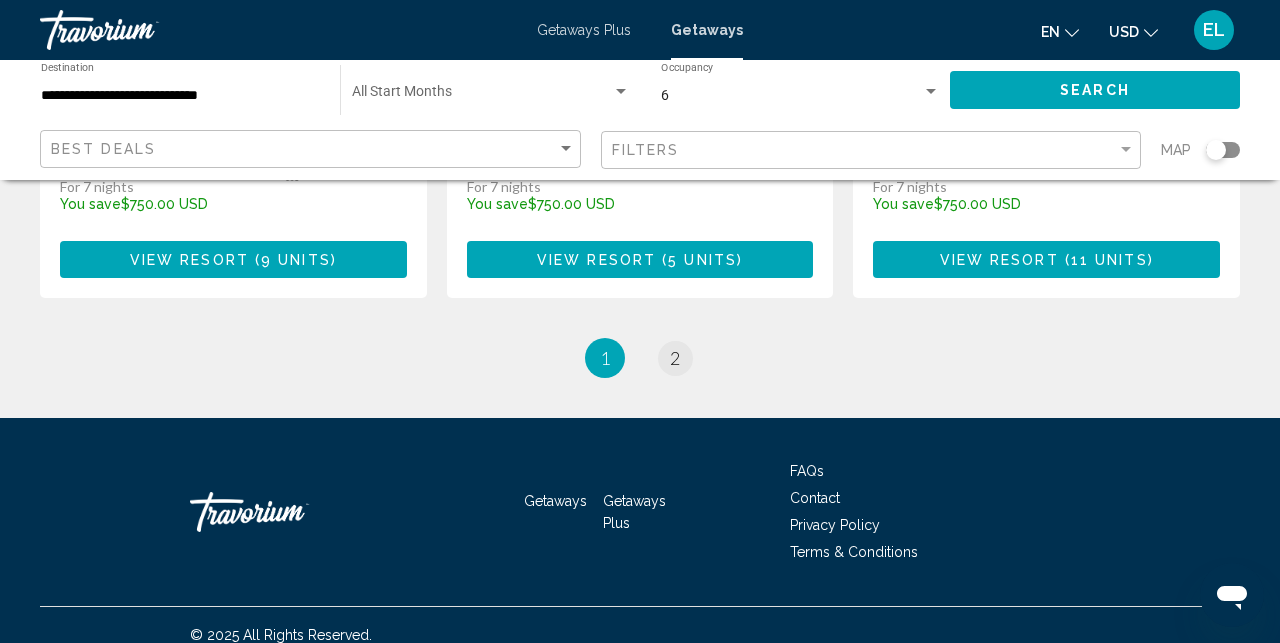 scroll, scrollTop: 2708, scrollLeft: 0, axis: vertical 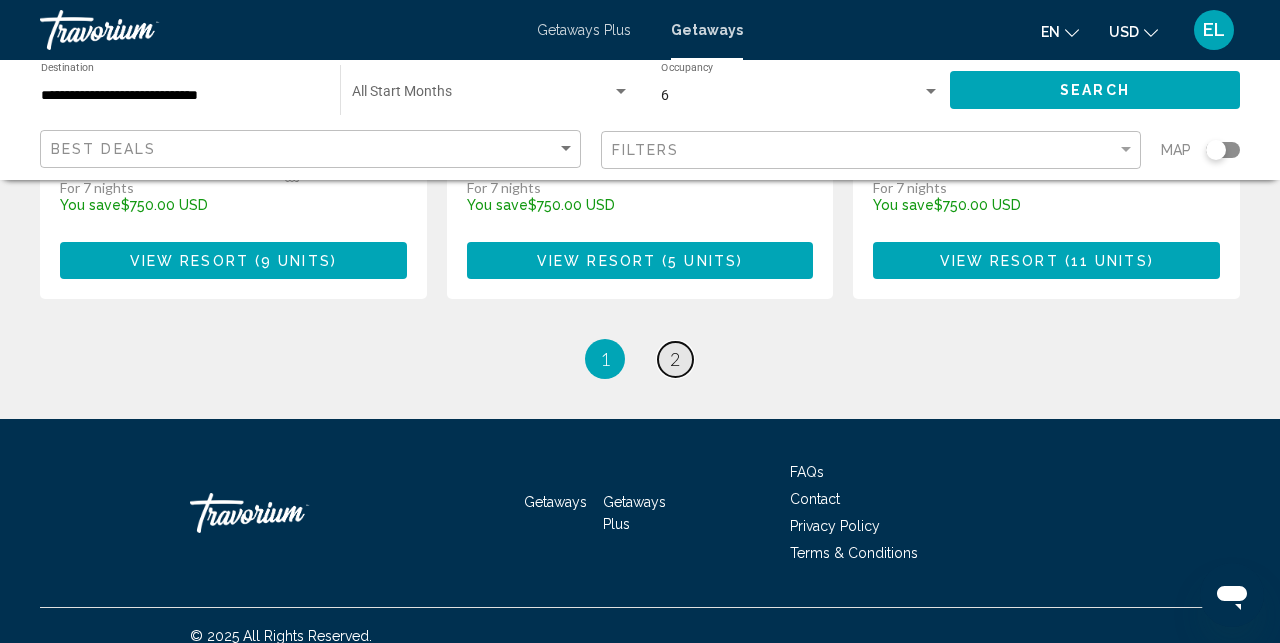 click on "2" at bounding box center (675, 359) 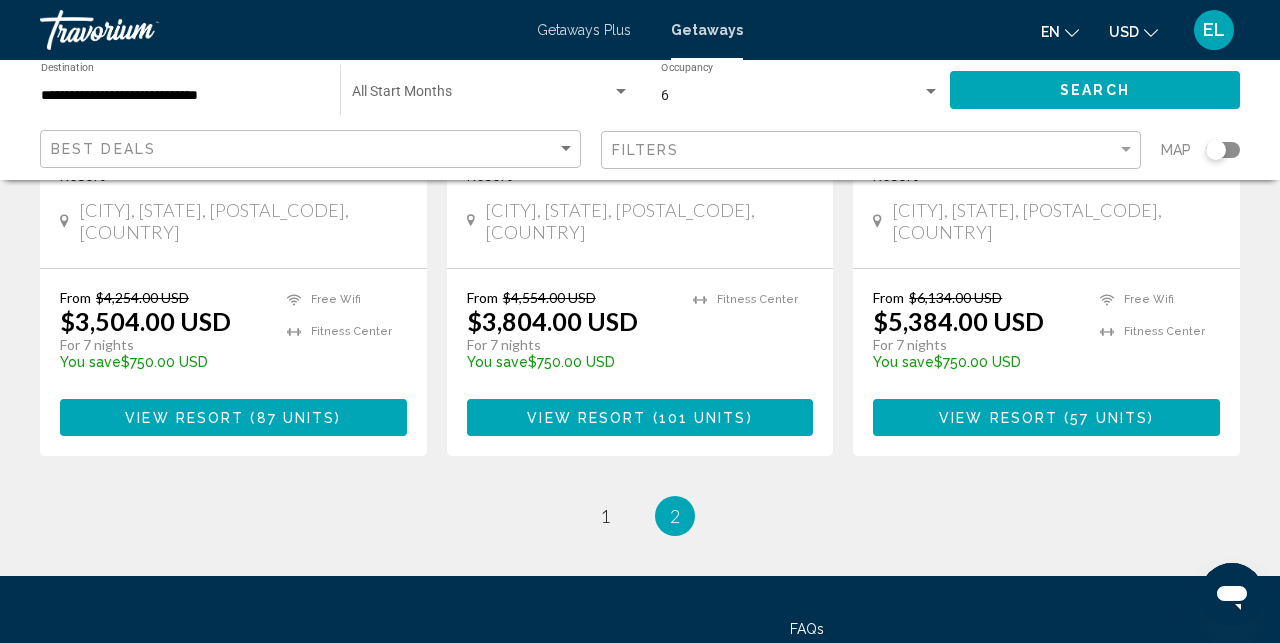 scroll, scrollTop: 2539, scrollLeft: 0, axis: vertical 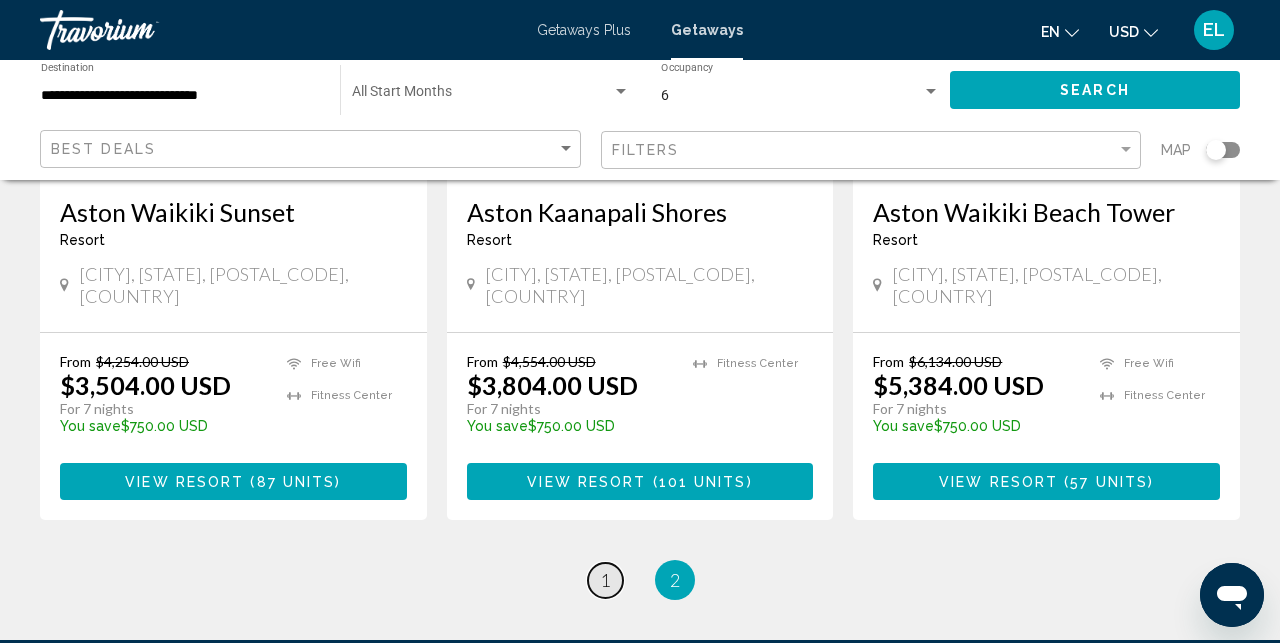 click on "1" at bounding box center (605, 580) 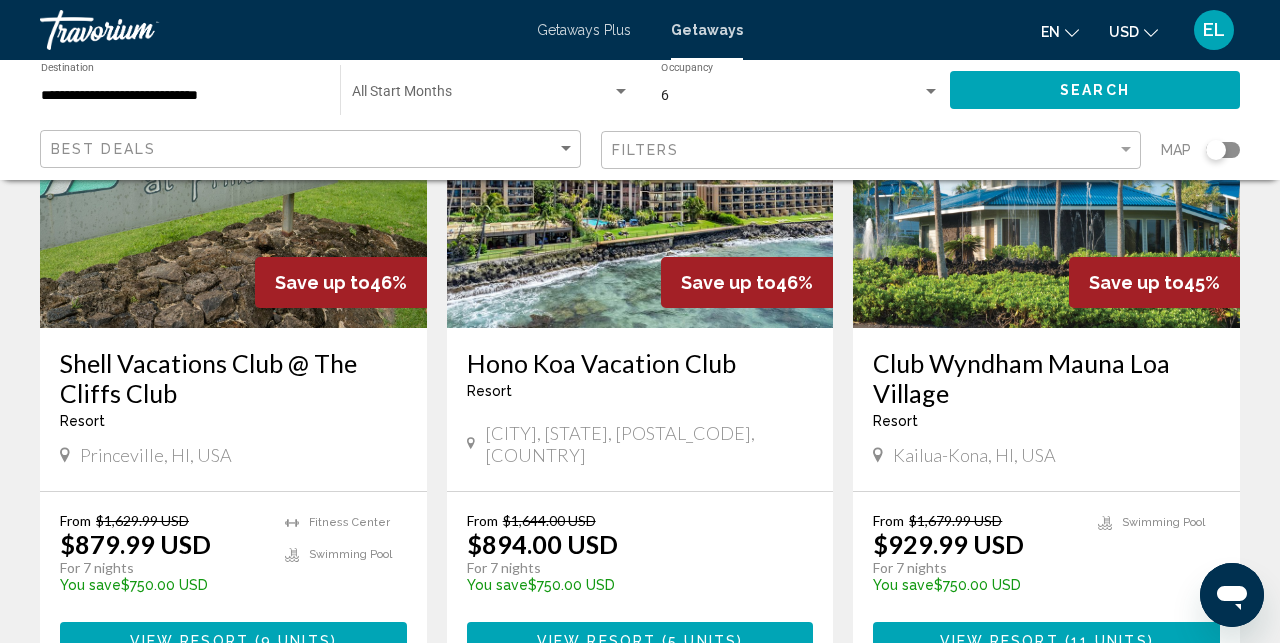 scroll, scrollTop: 2359, scrollLeft: 0, axis: vertical 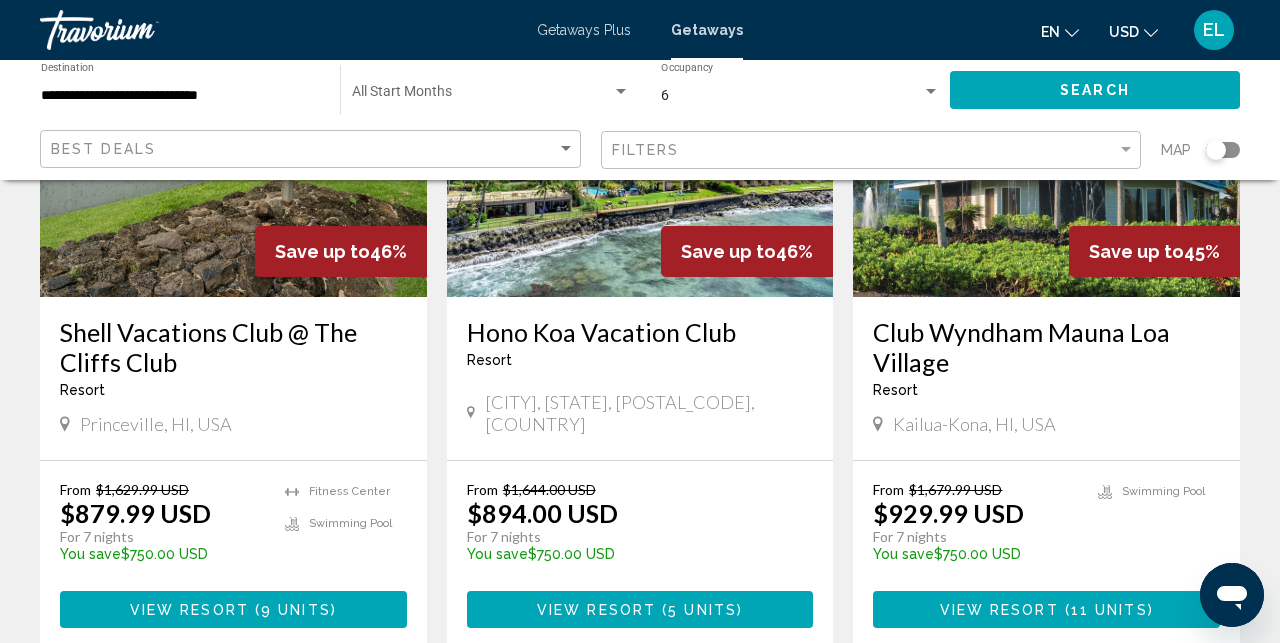 click at bounding box center (1046, 137) 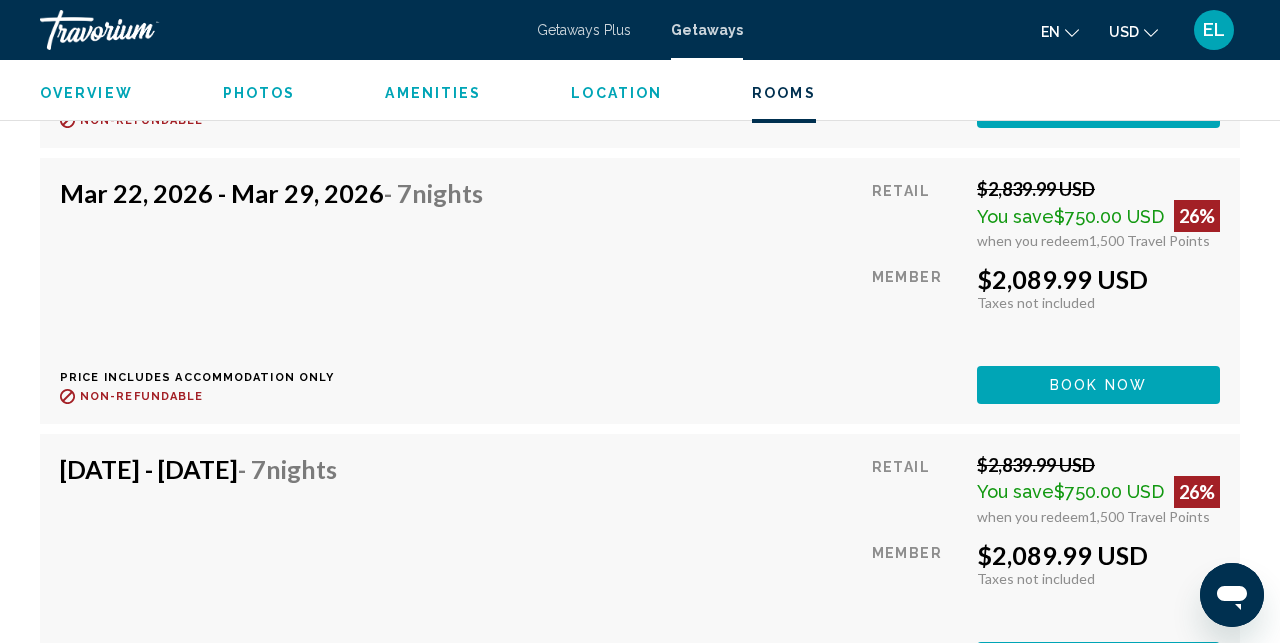 scroll, scrollTop: 5095, scrollLeft: 0, axis: vertical 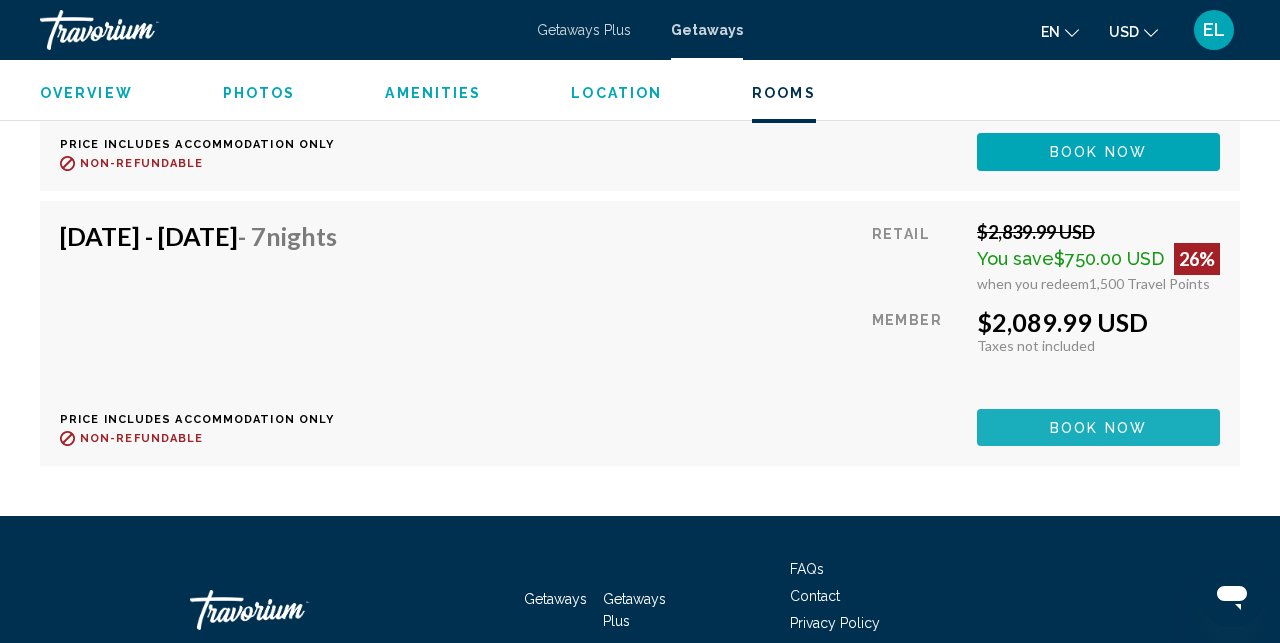 click on "Book now" at bounding box center (1098, 428) 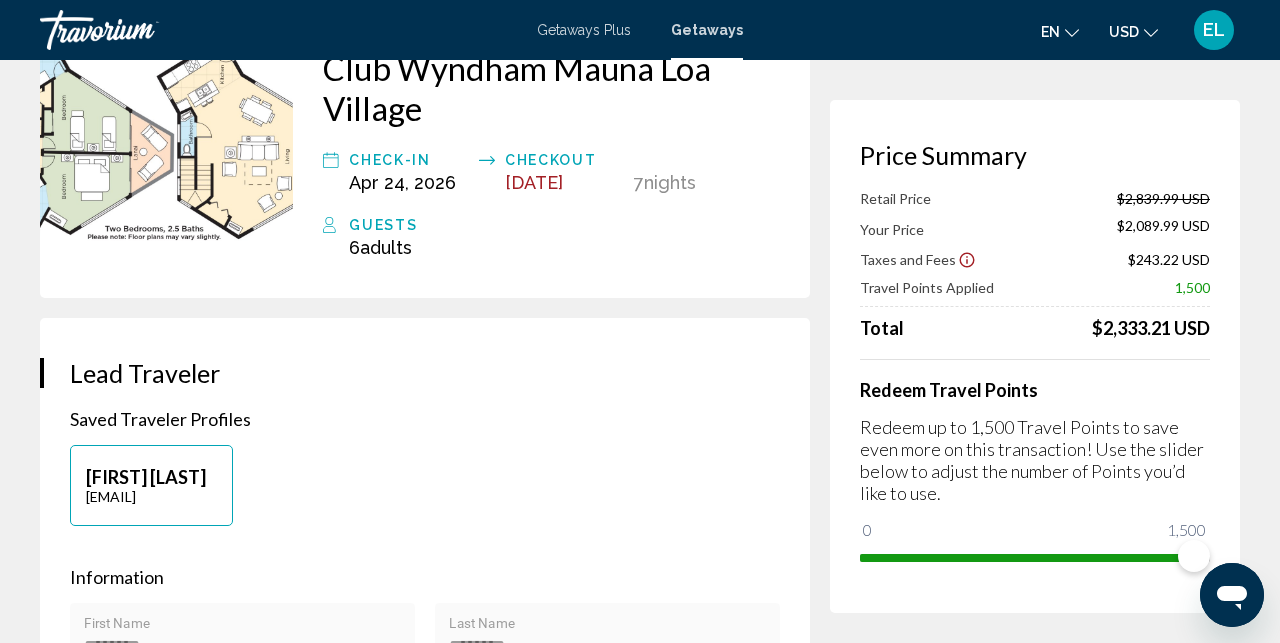 scroll, scrollTop: 112, scrollLeft: 0, axis: vertical 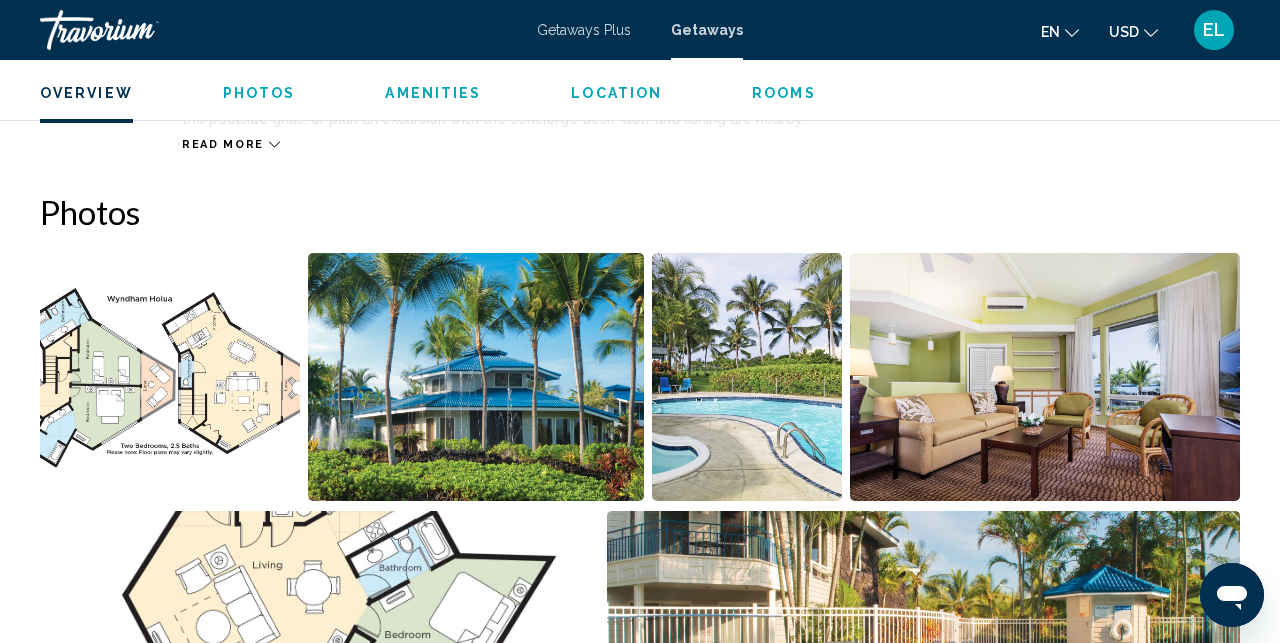 click on "Rooms" at bounding box center (784, 93) 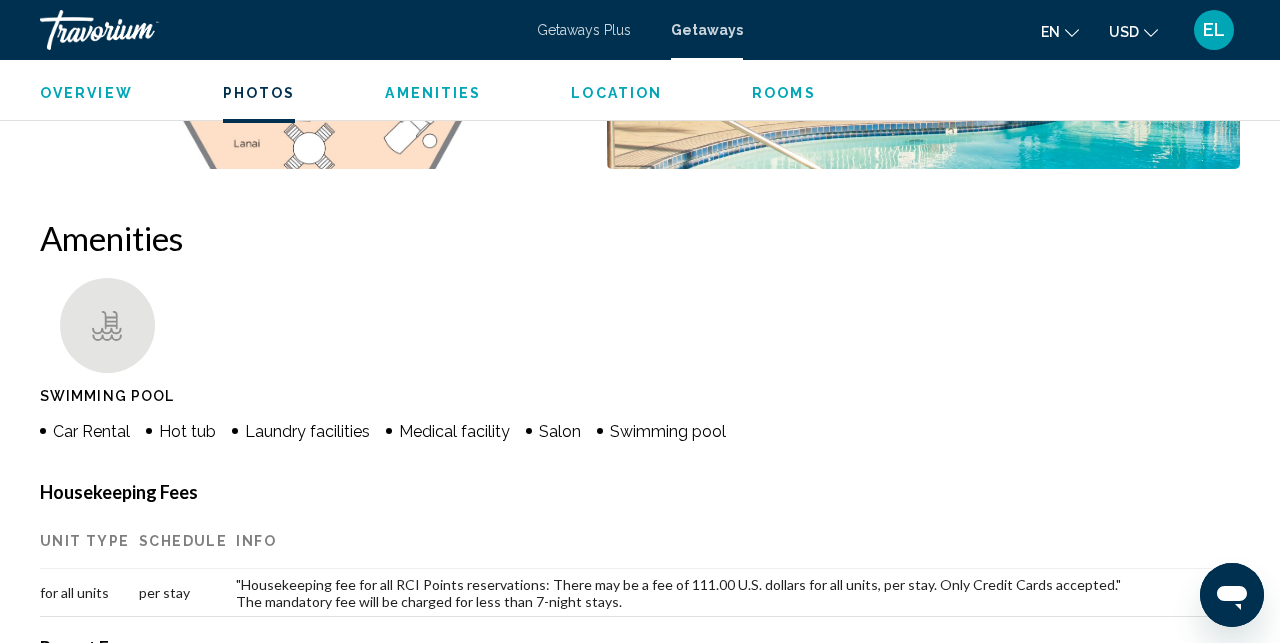 scroll, scrollTop: 1433, scrollLeft: 0, axis: vertical 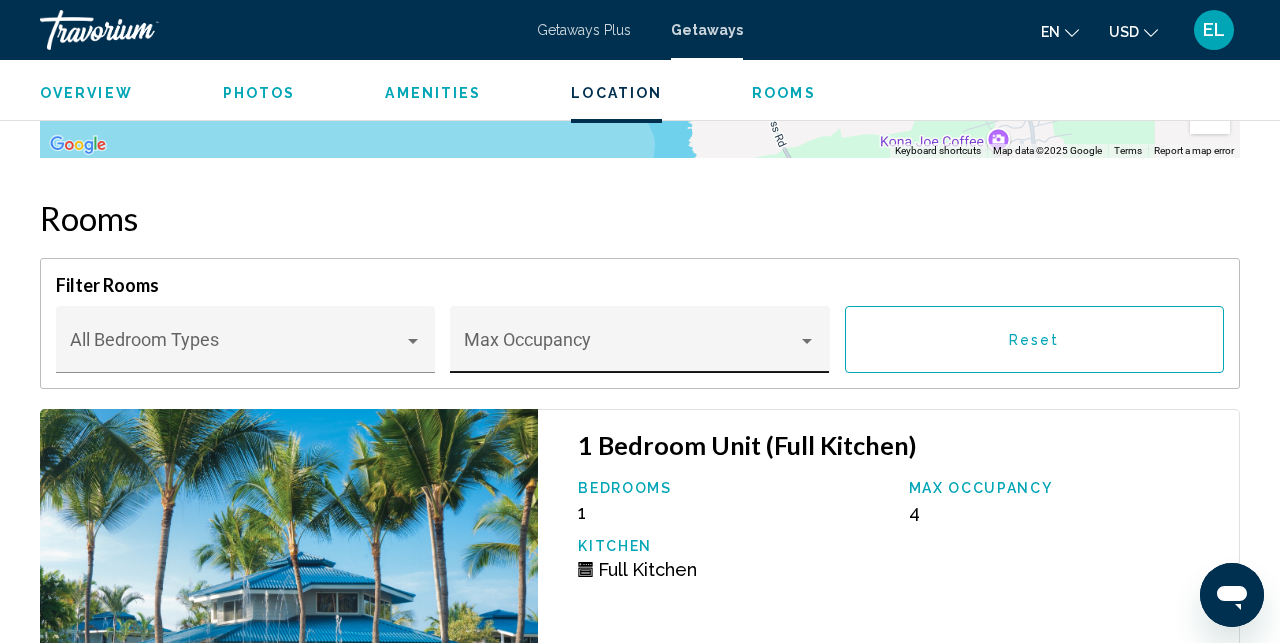 click at bounding box center [631, 349] 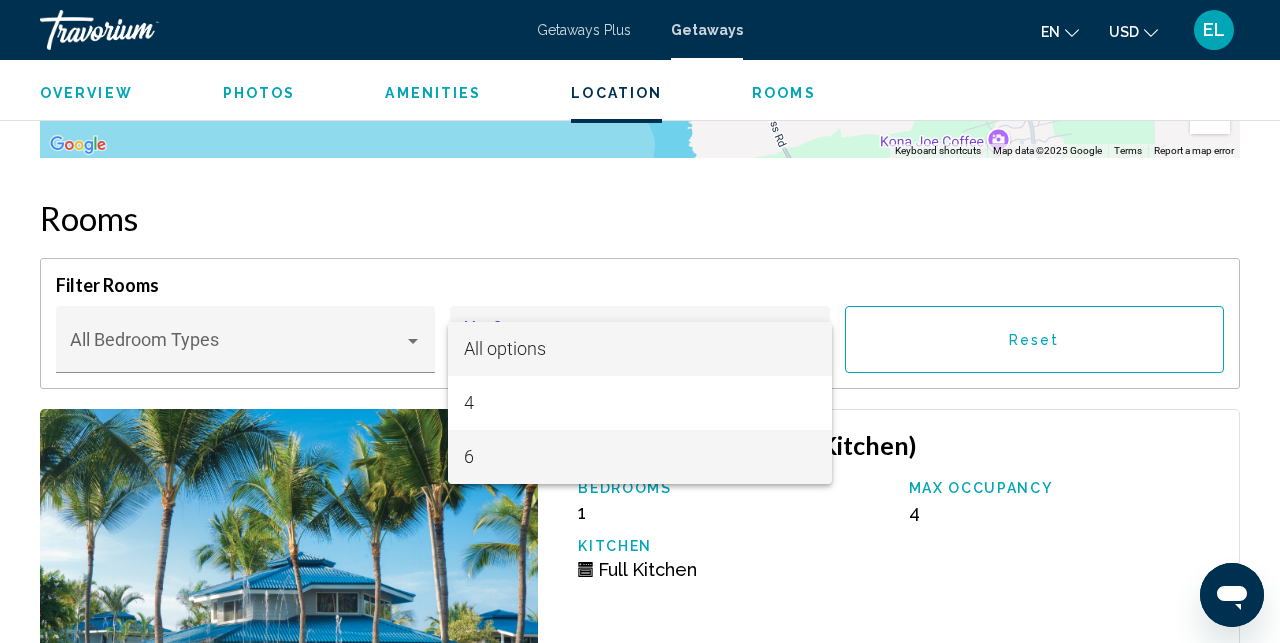 click on "6" at bounding box center (640, 457) 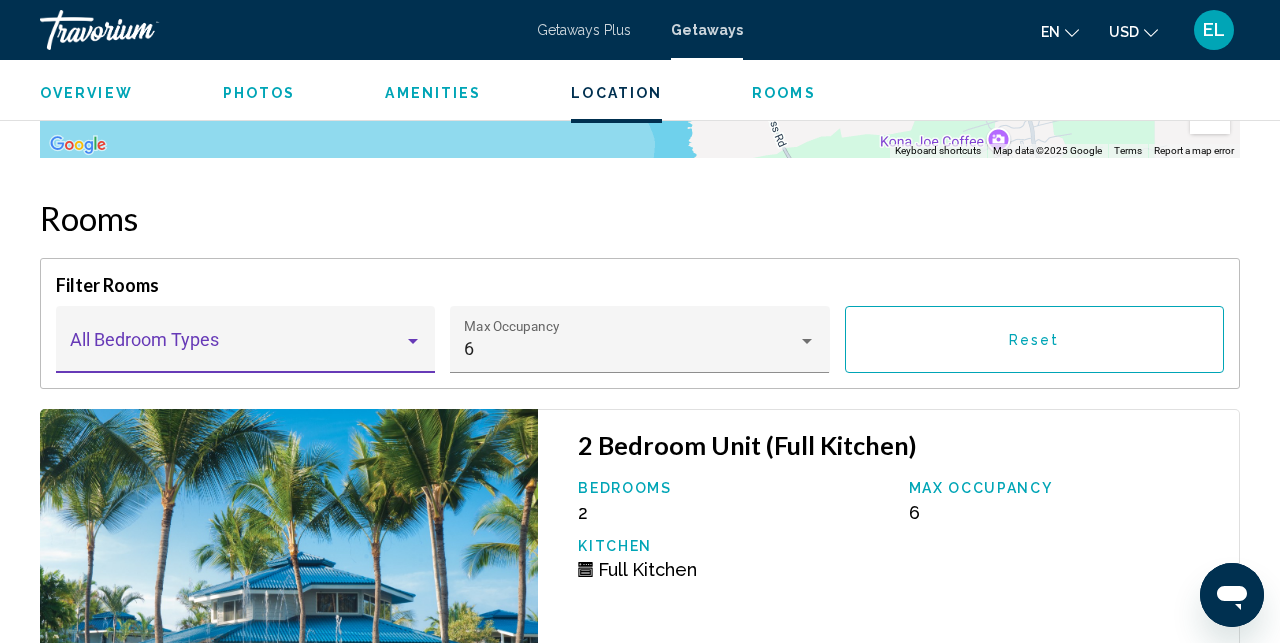 click at bounding box center (237, 349) 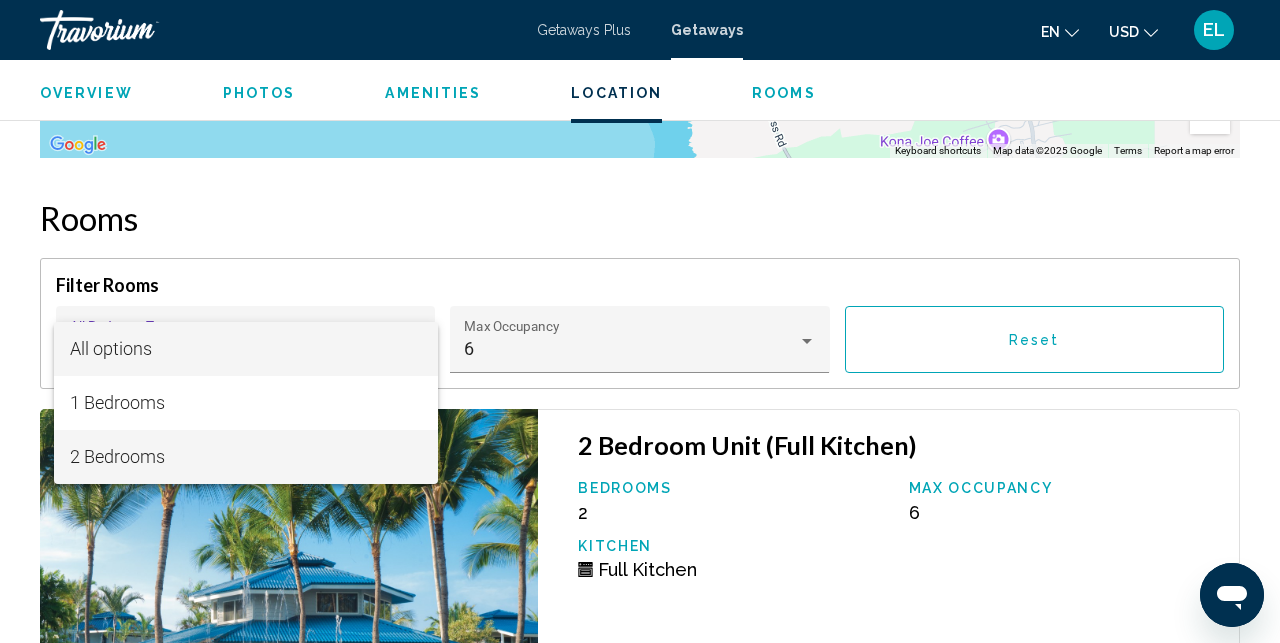click on "2 Bedrooms" at bounding box center [246, 457] 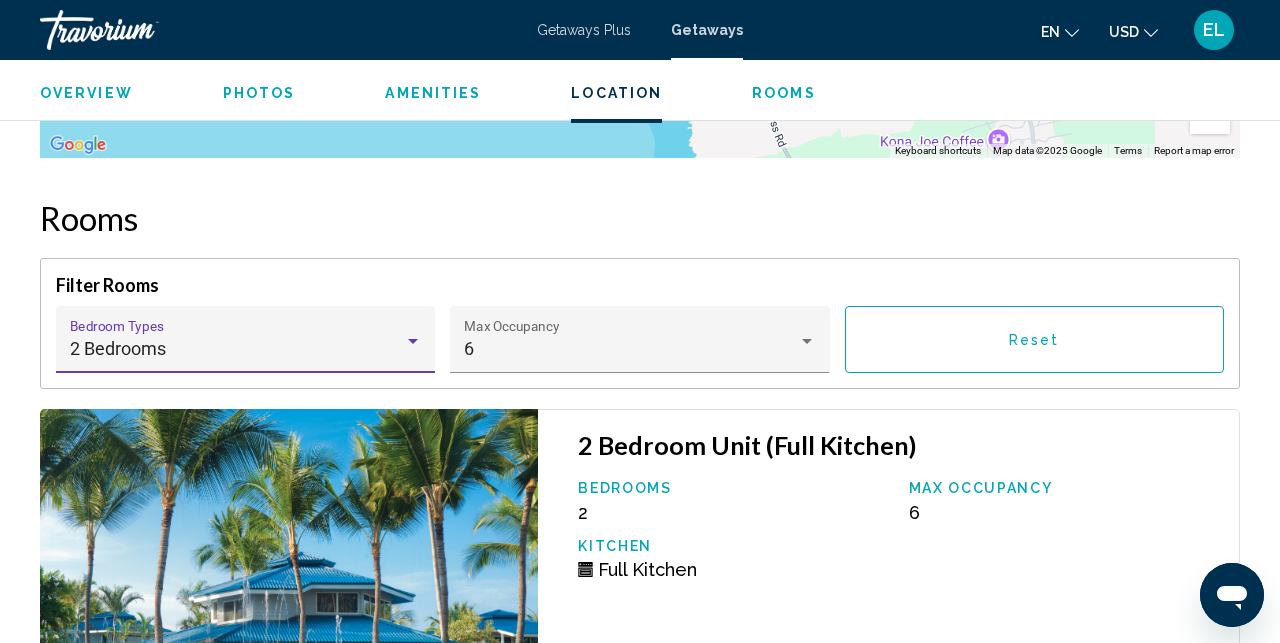 click on "Reset" at bounding box center (1034, 339) 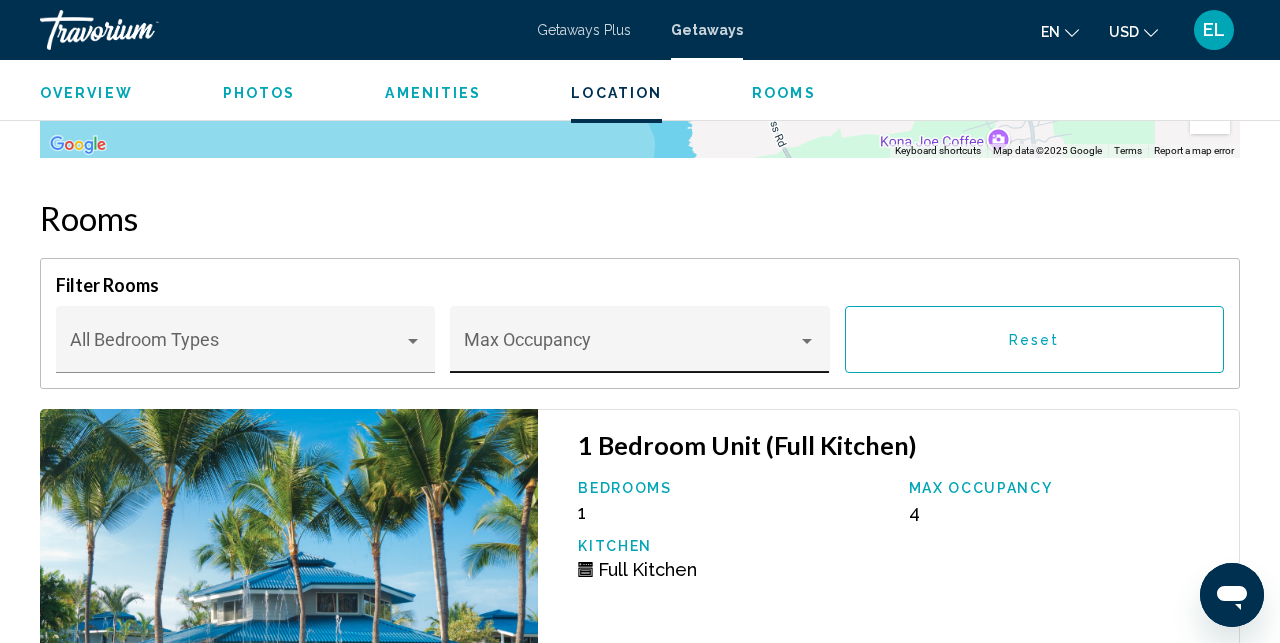 click on "Max Occupancy" at bounding box center [640, 346] 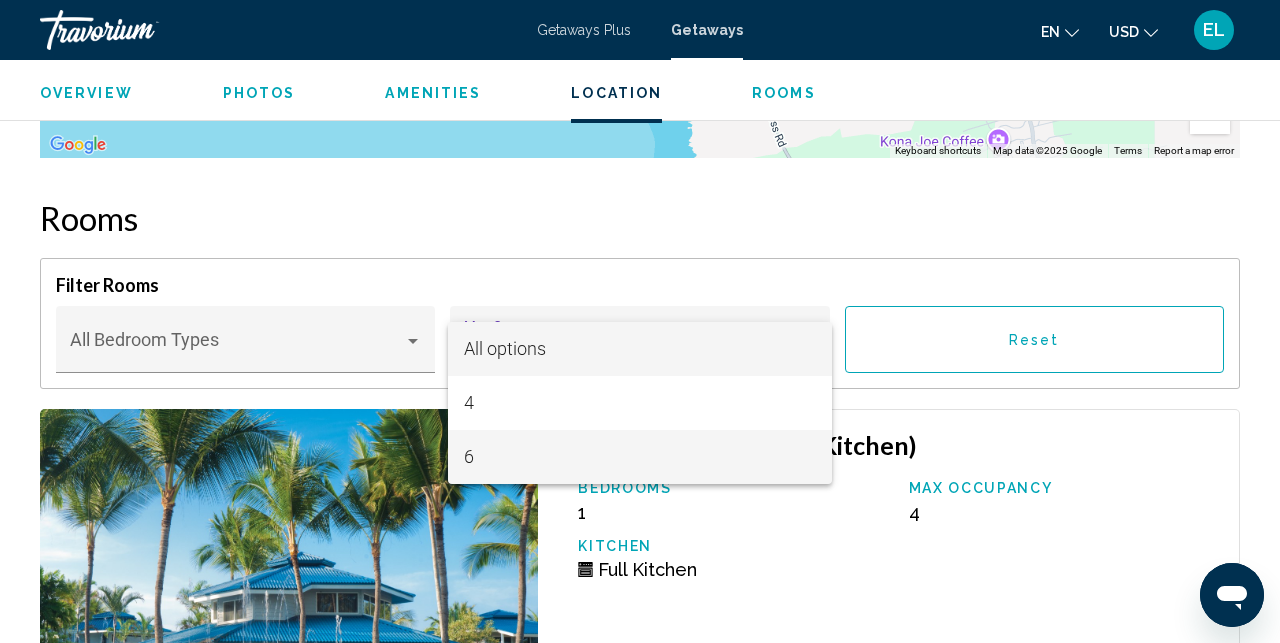 click on "6" at bounding box center [640, 457] 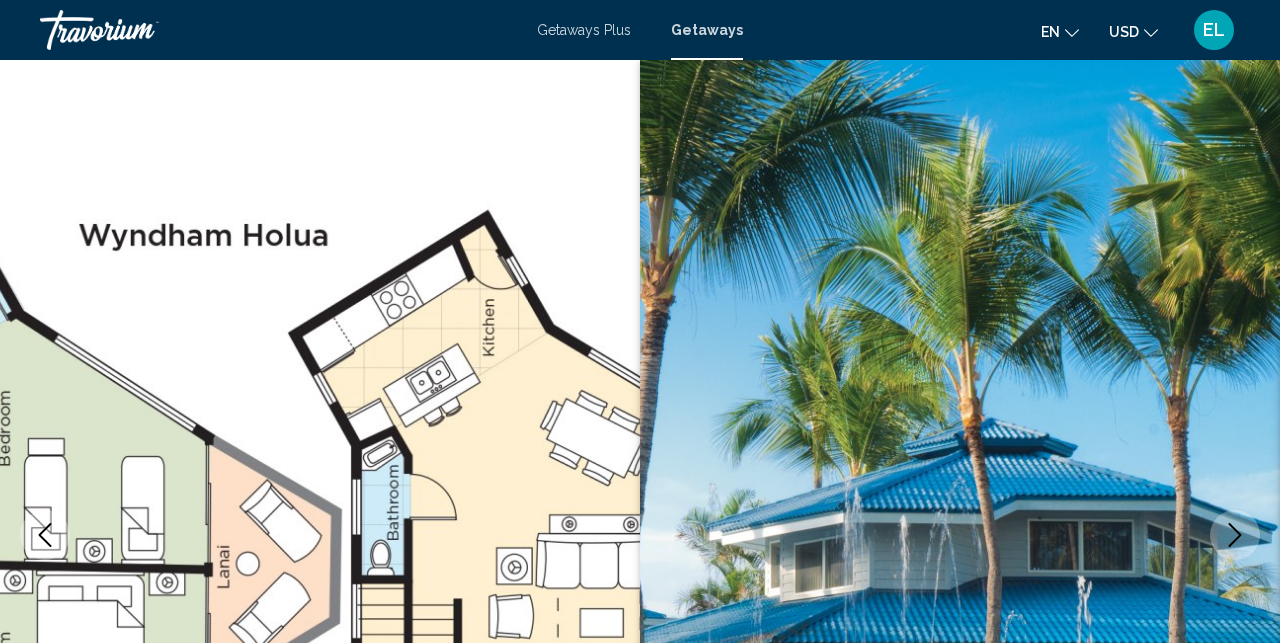 scroll, scrollTop: 0, scrollLeft: 0, axis: both 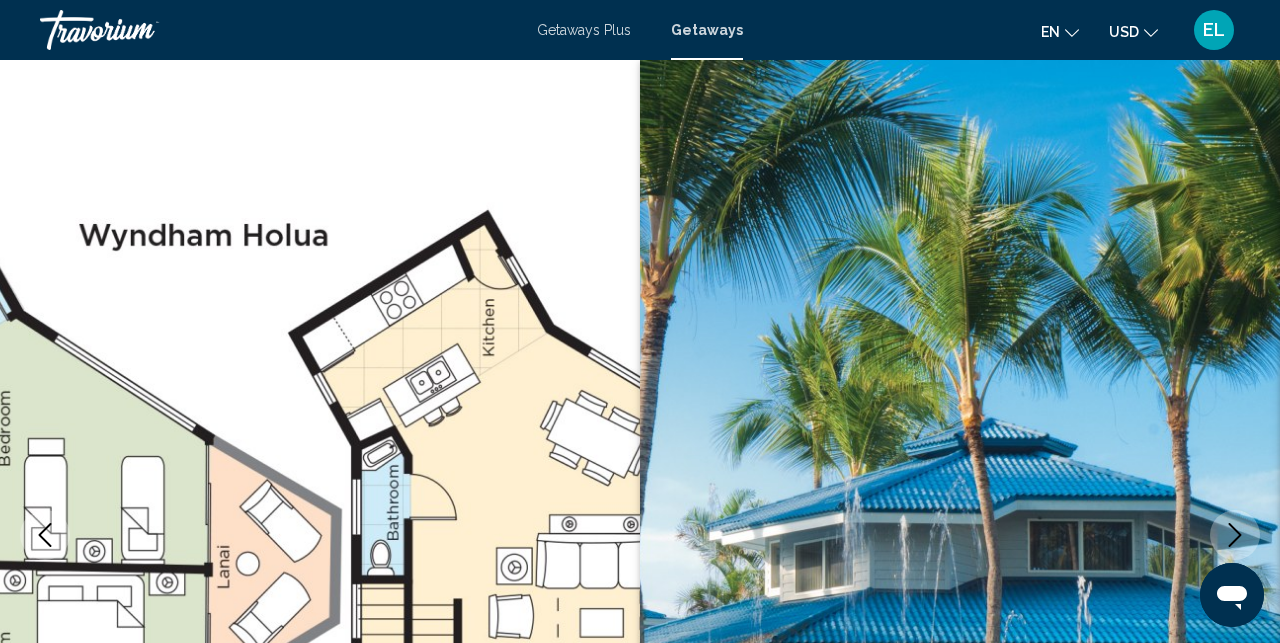click on "Getaways Plus" at bounding box center [584, 30] 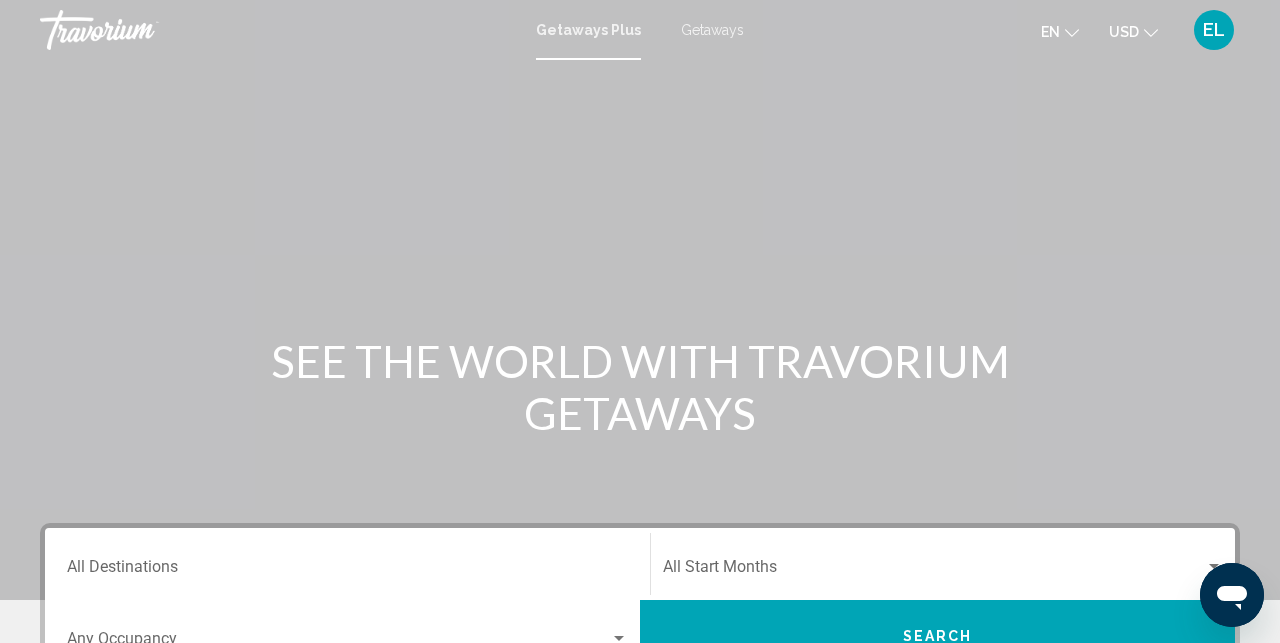 click on "Getaways Plus  Getaways en
English Español Français Italiano Português русский USD
USD ($) MXN (Mex$) CAD (Can$) GBP (£) EUR (€) AUD (A$) NZD (NZ$) CNY (CN¥) EL Login" at bounding box center (640, 30) 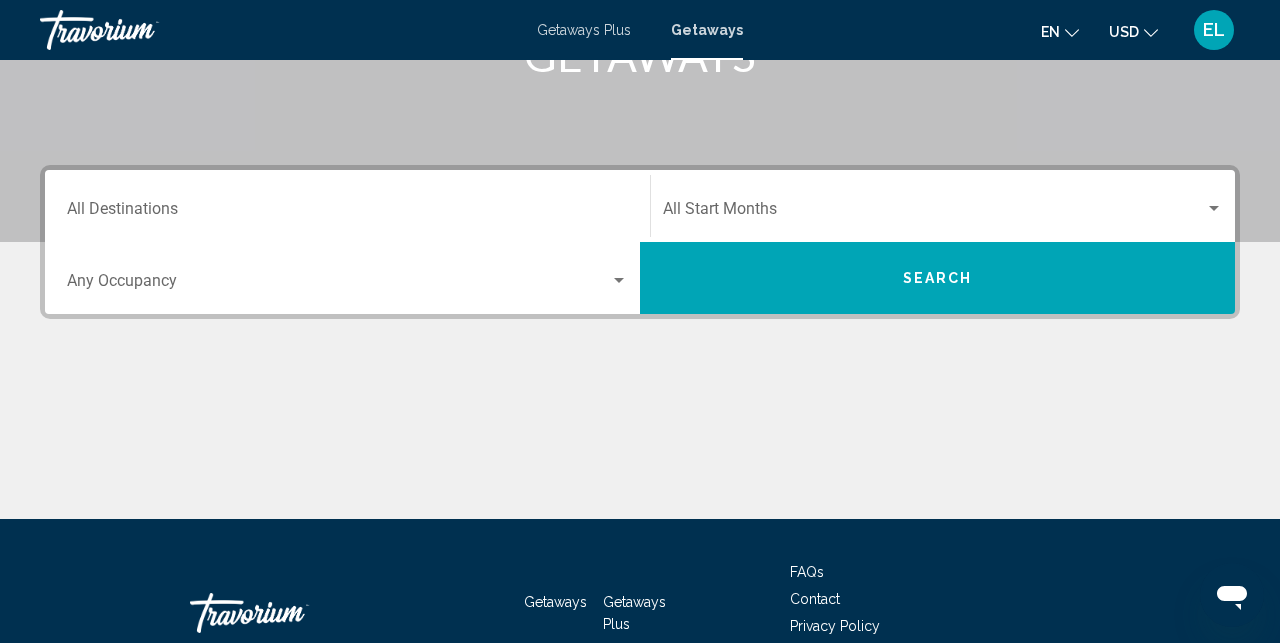 scroll, scrollTop: 477, scrollLeft: 0, axis: vertical 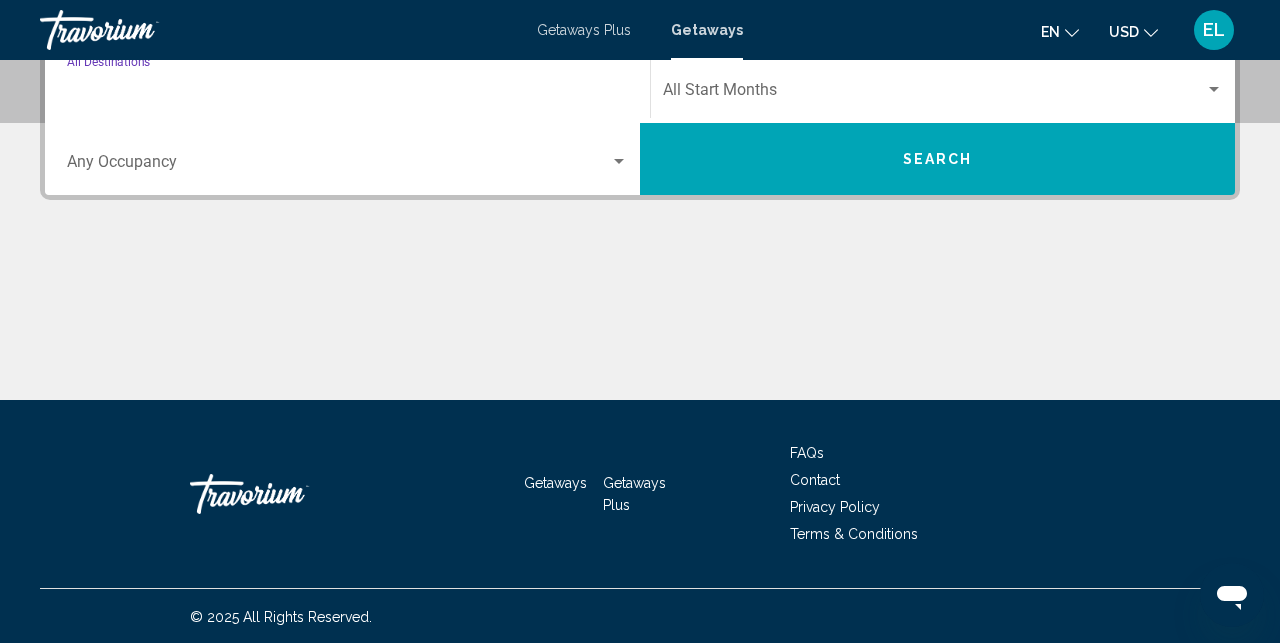 click on "Destination All Destinations" at bounding box center [347, 94] 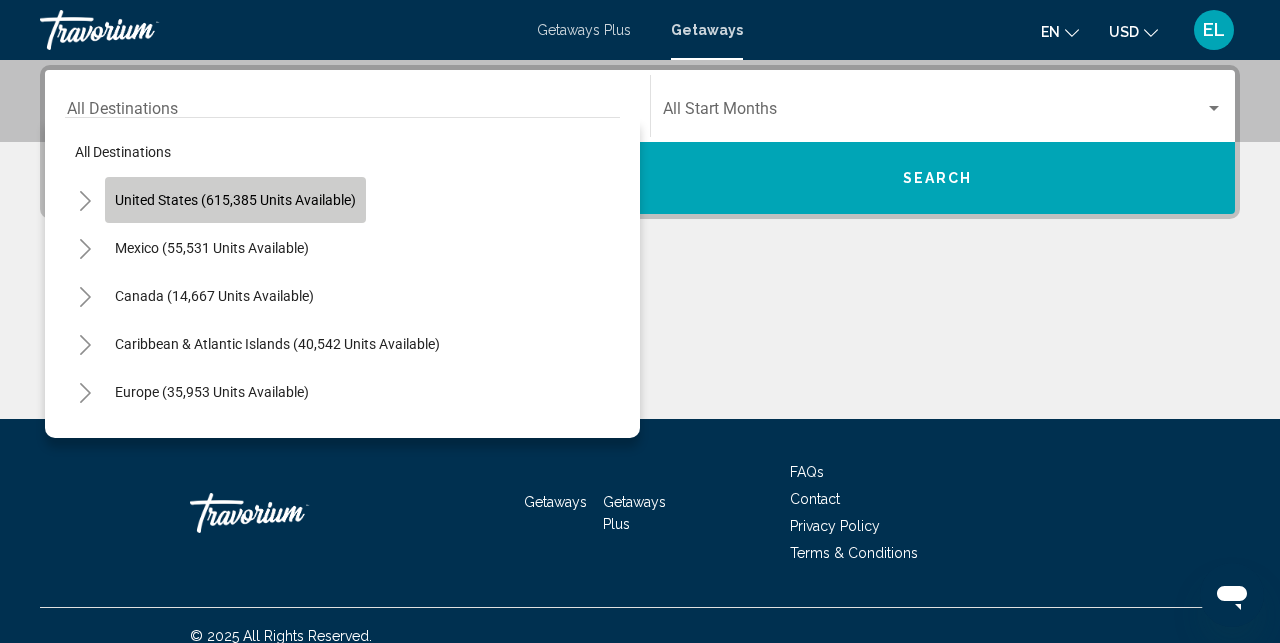 click on "United States (615,385 units available)" at bounding box center (212, 248) 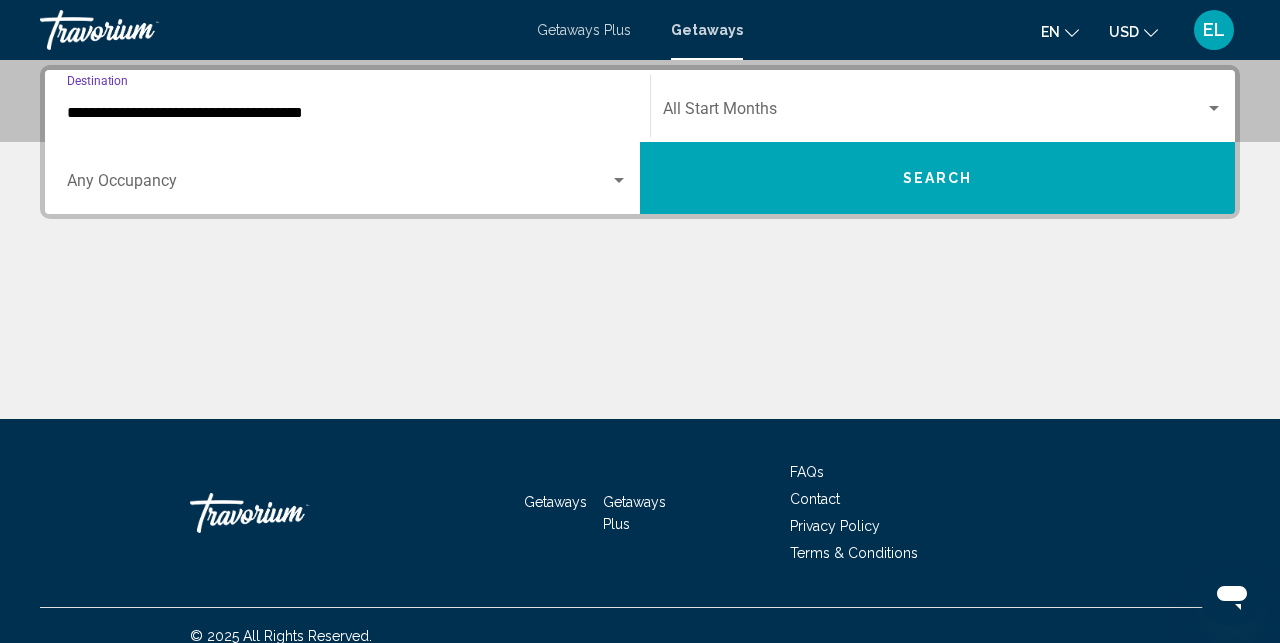 click on "**********" at bounding box center (347, 113) 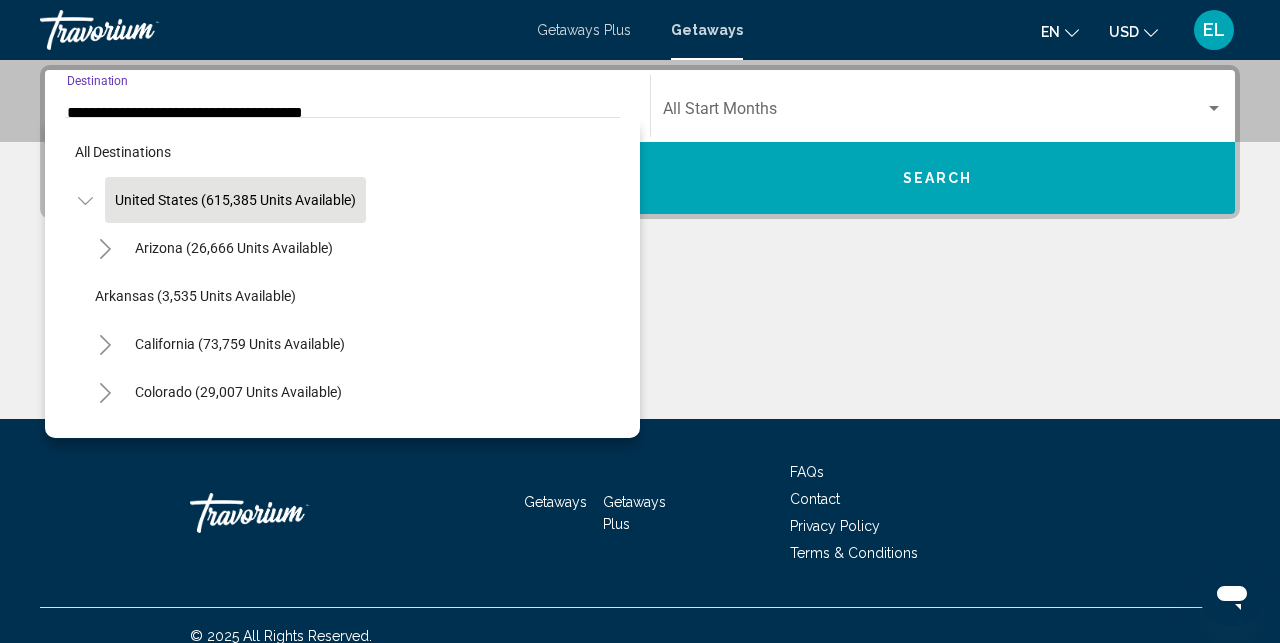 scroll, scrollTop: 337, scrollLeft: 0, axis: vertical 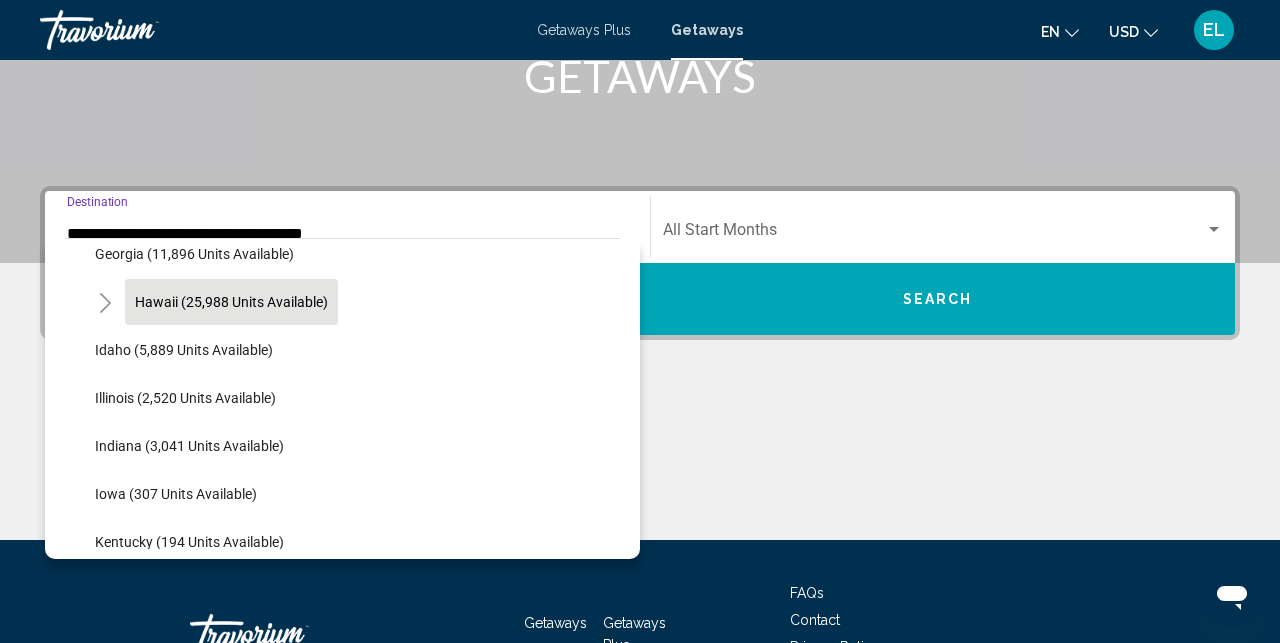 click on "Hawaii (25,988 units available)" 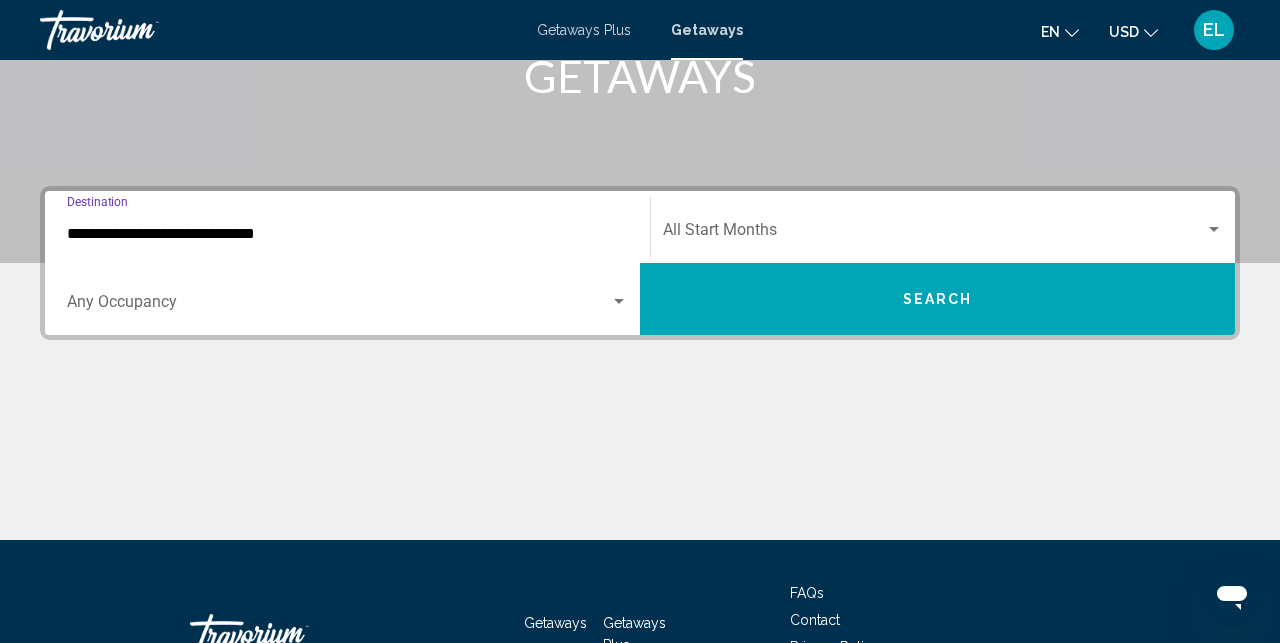 scroll, scrollTop: 458, scrollLeft: 0, axis: vertical 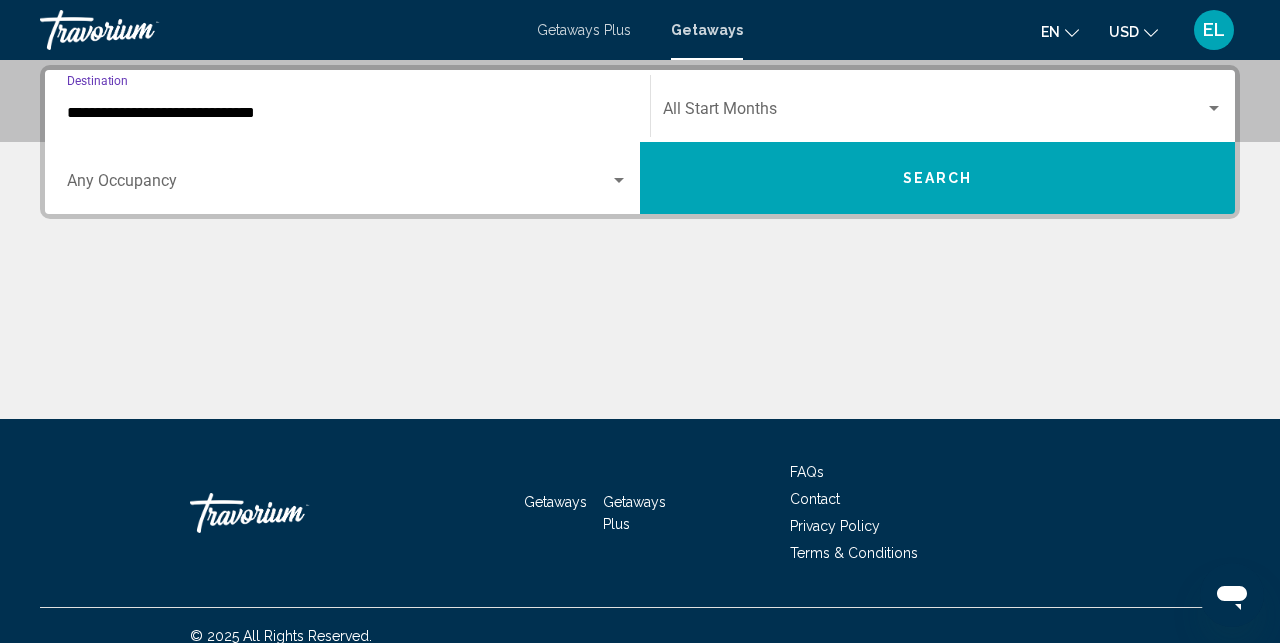 click at bounding box center [338, 185] 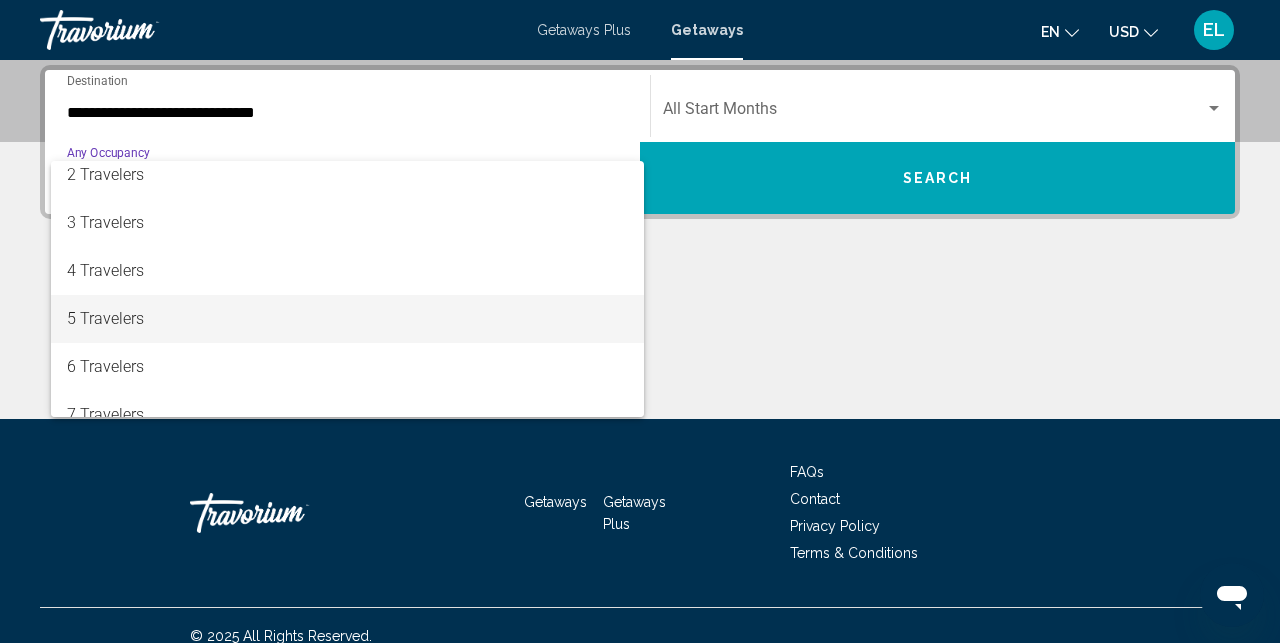 scroll, scrollTop: 59, scrollLeft: 0, axis: vertical 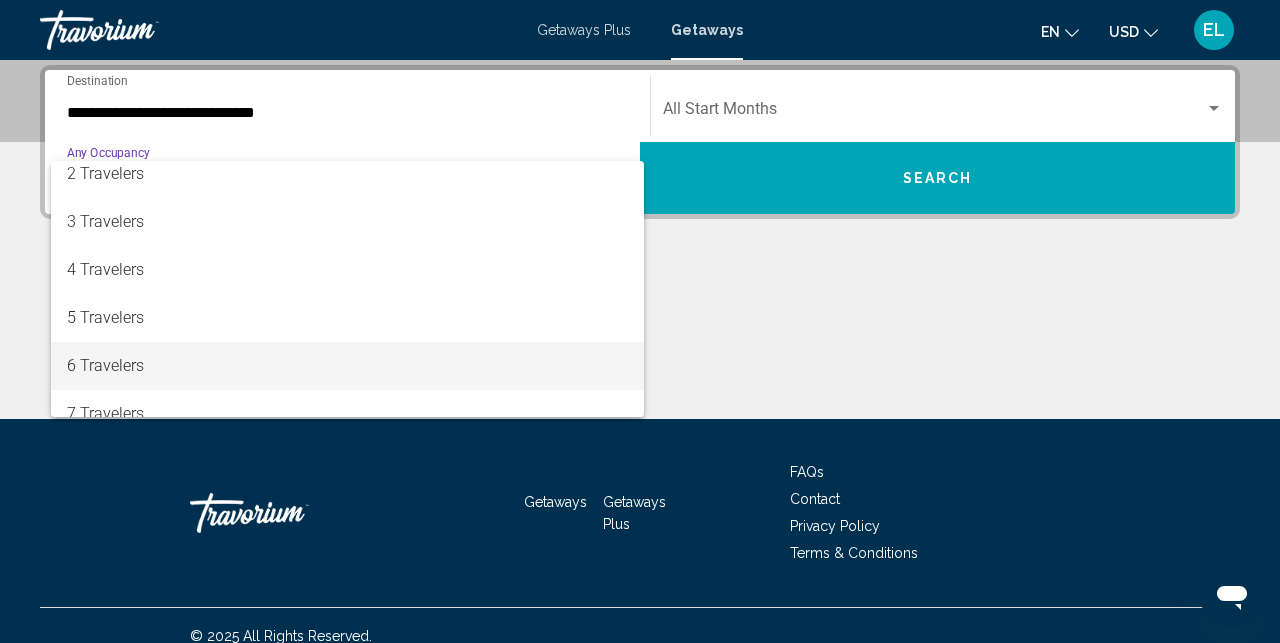 click on "6 Travelers" at bounding box center [347, 366] 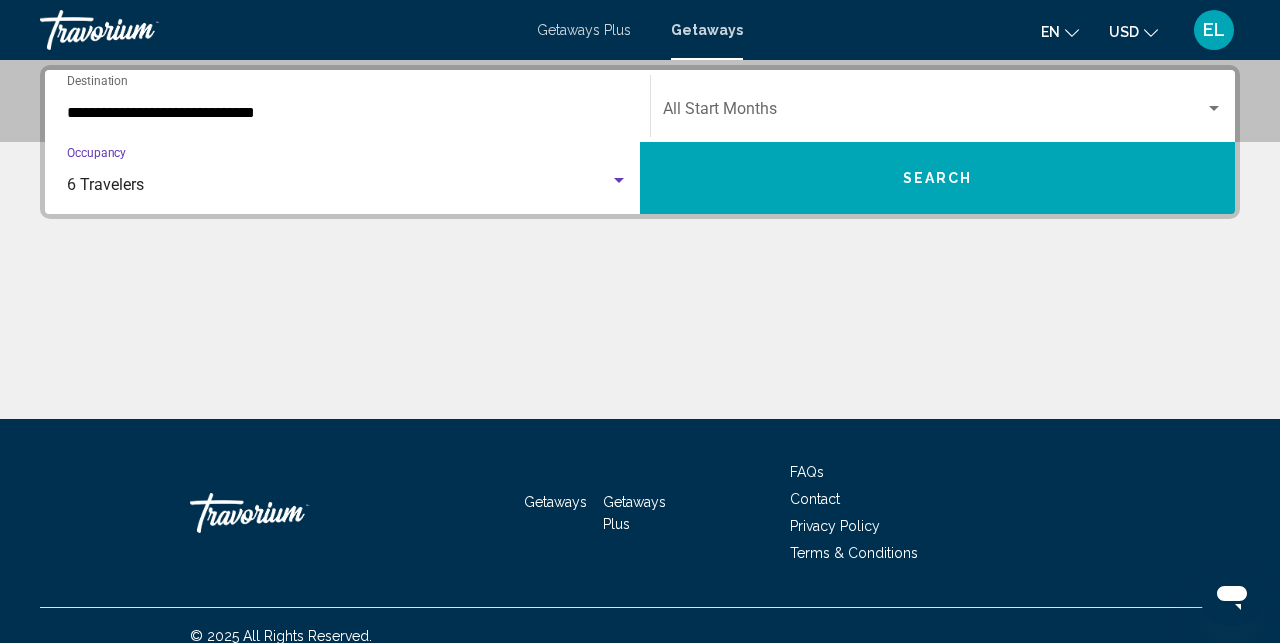 click on "Search" at bounding box center (937, 178) 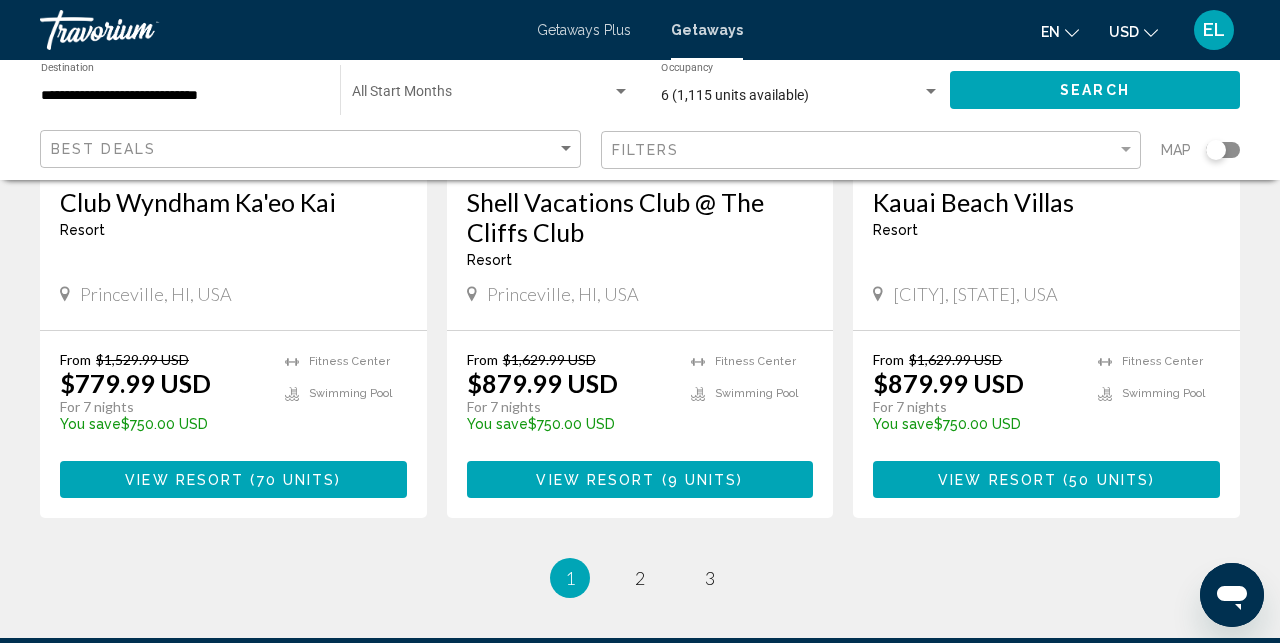 scroll, scrollTop: 2587, scrollLeft: 0, axis: vertical 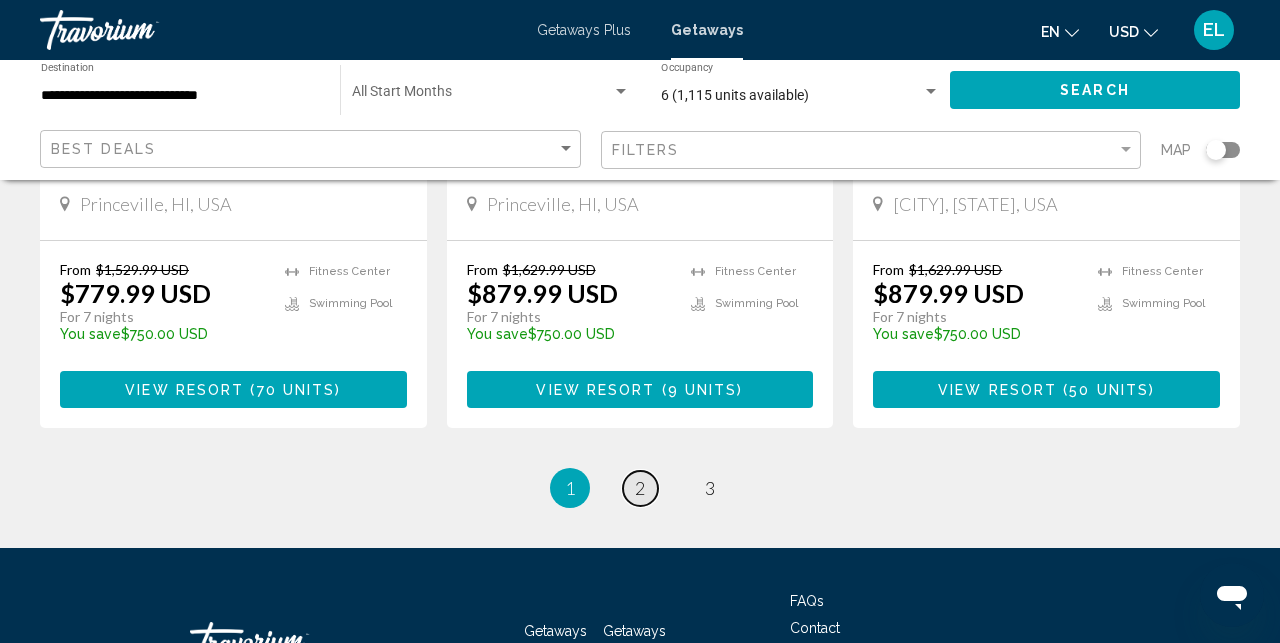 click on "2" at bounding box center [640, 488] 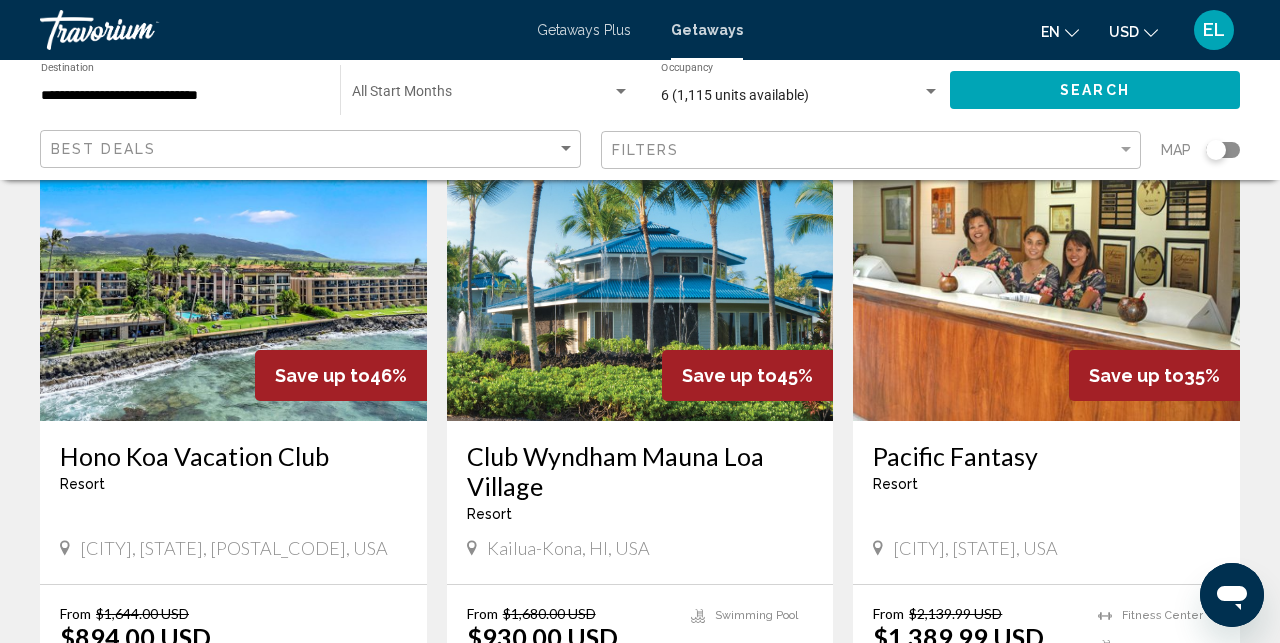 scroll, scrollTop: 167, scrollLeft: 0, axis: vertical 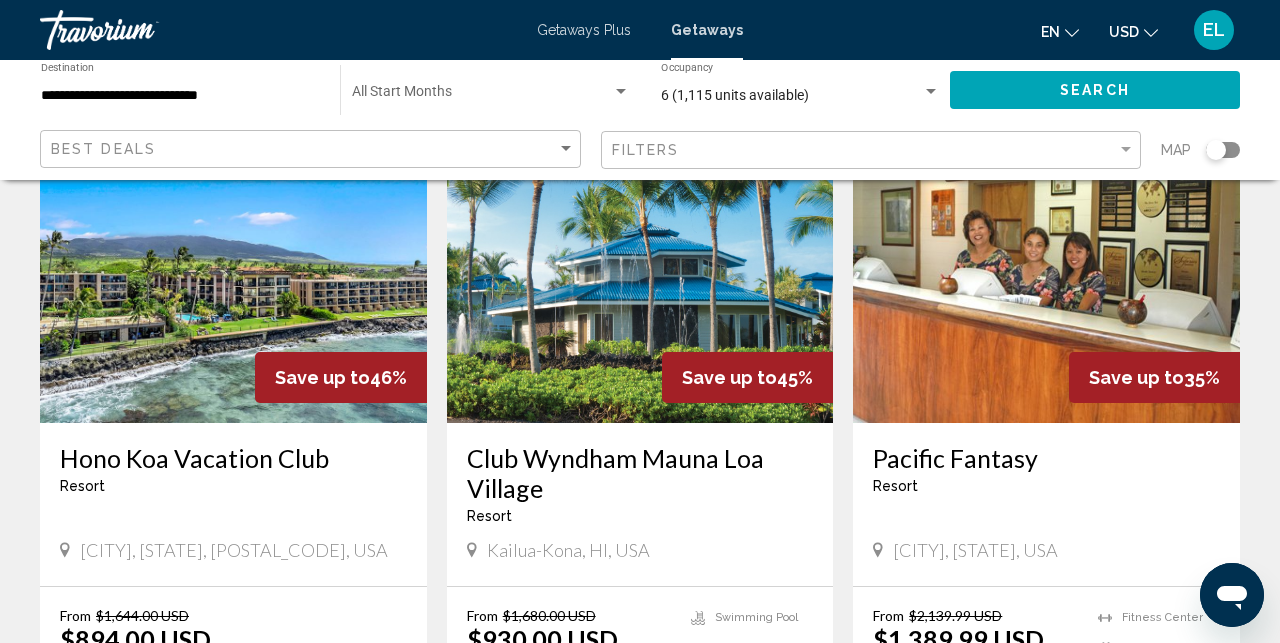 click at bounding box center (640, 263) 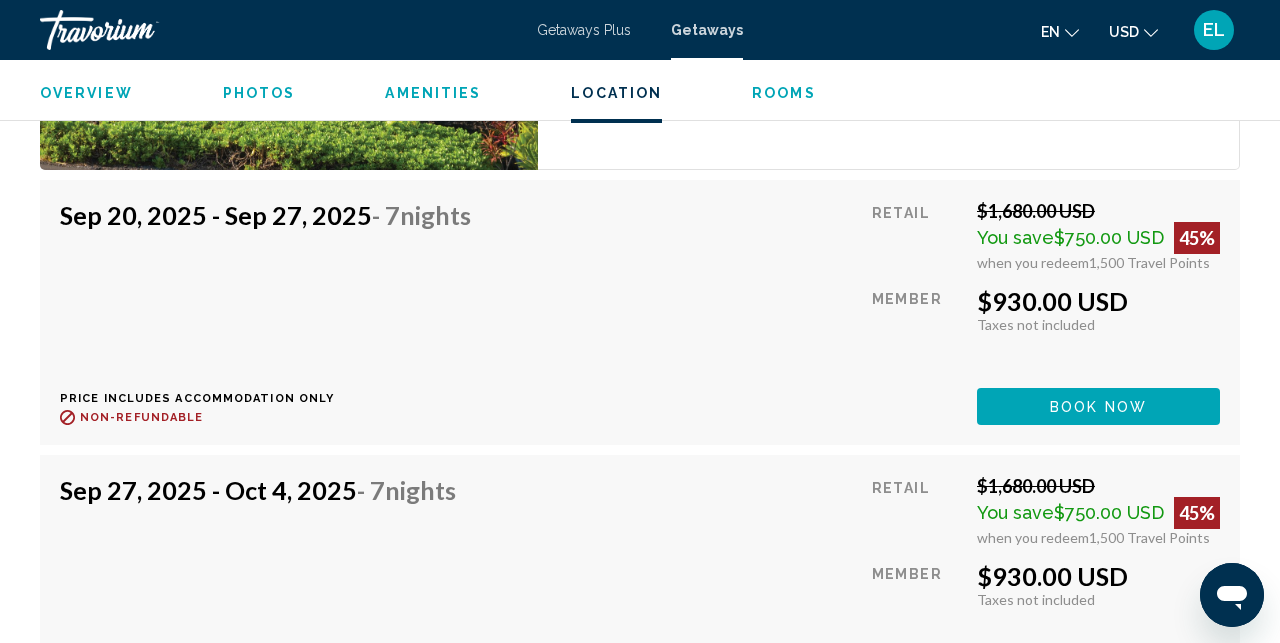 scroll, scrollTop: 4289, scrollLeft: 0, axis: vertical 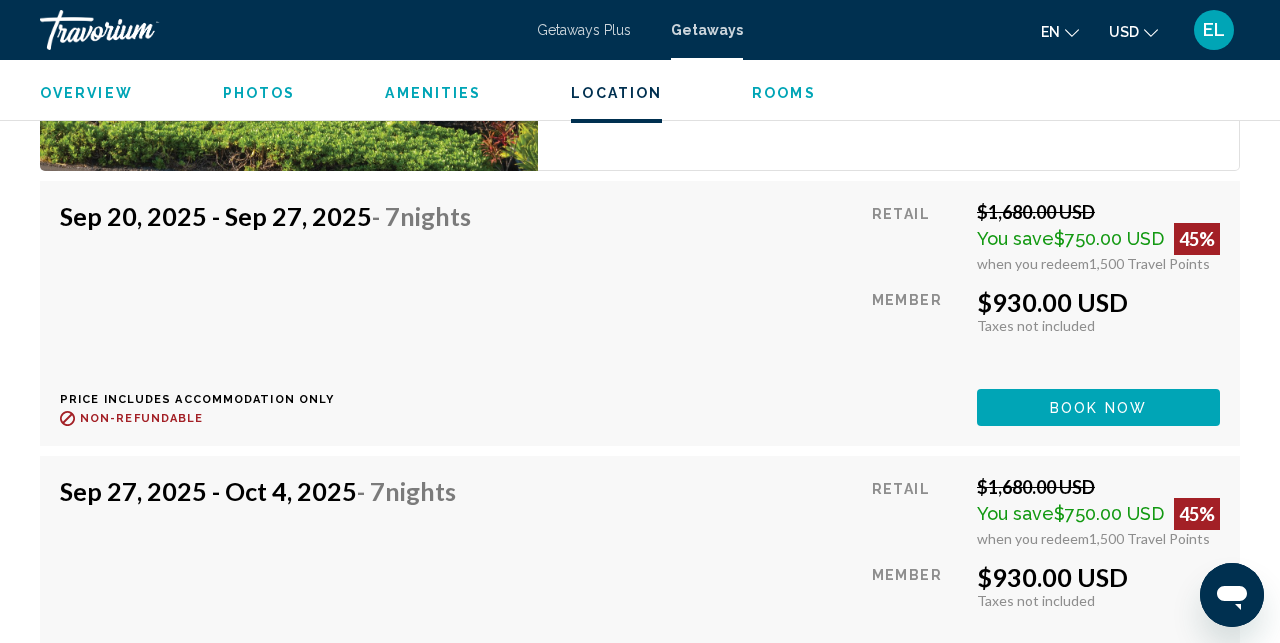 click on "Book now" at bounding box center (1098, 408) 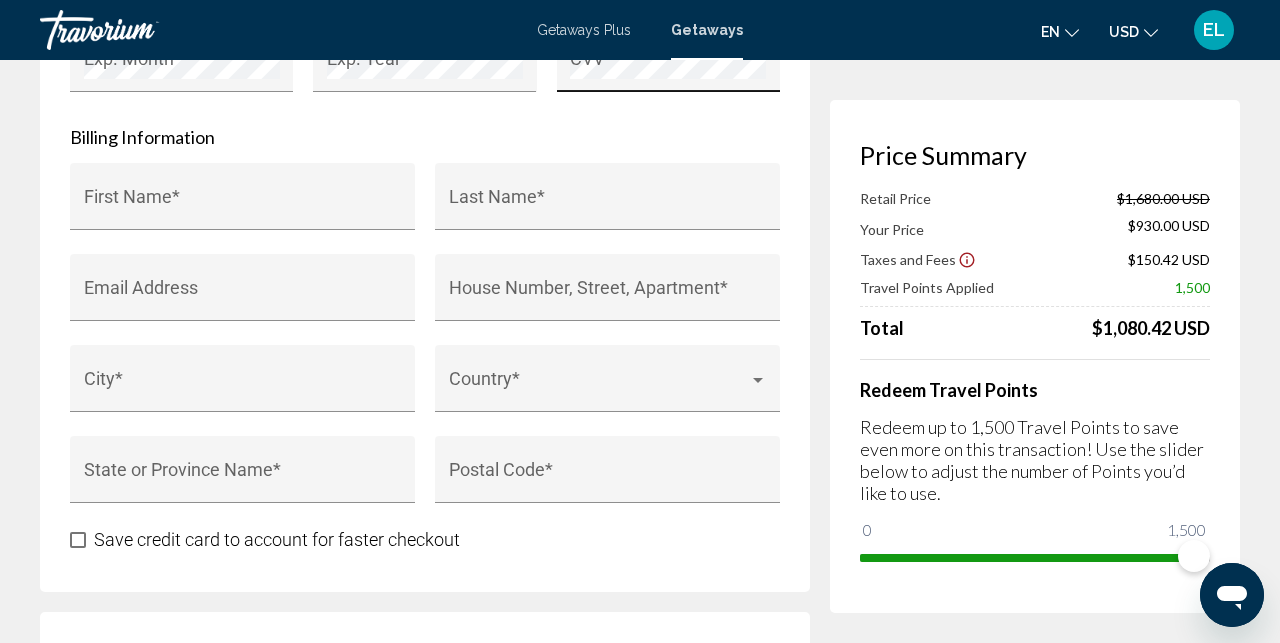 scroll, scrollTop: 2462, scrollLeft: 0, axis: vertical 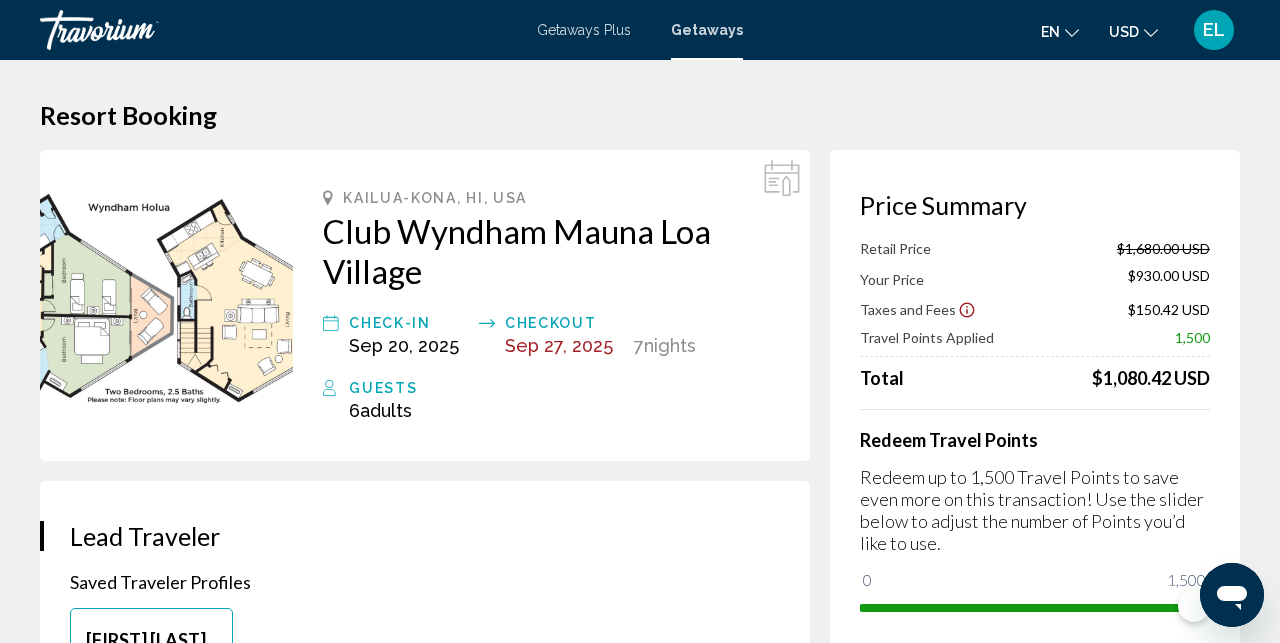 click on "Getaways Plus" at bounding box center [584, 30] 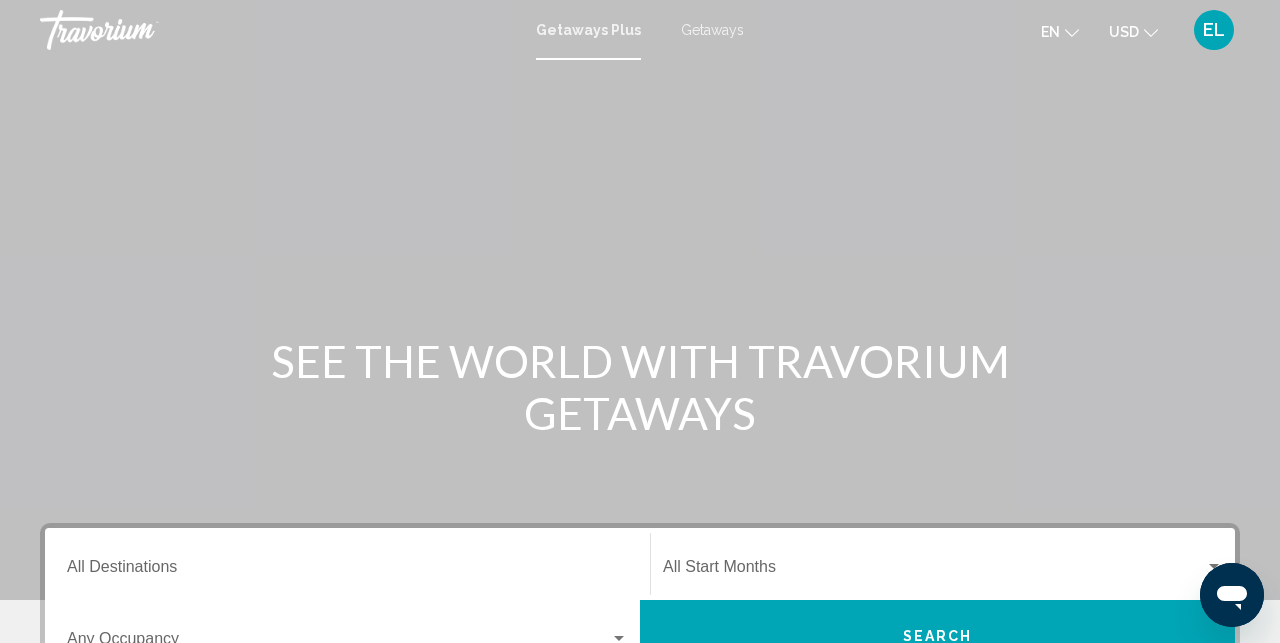 click on "Getaways" at bounding box center [712, 30] 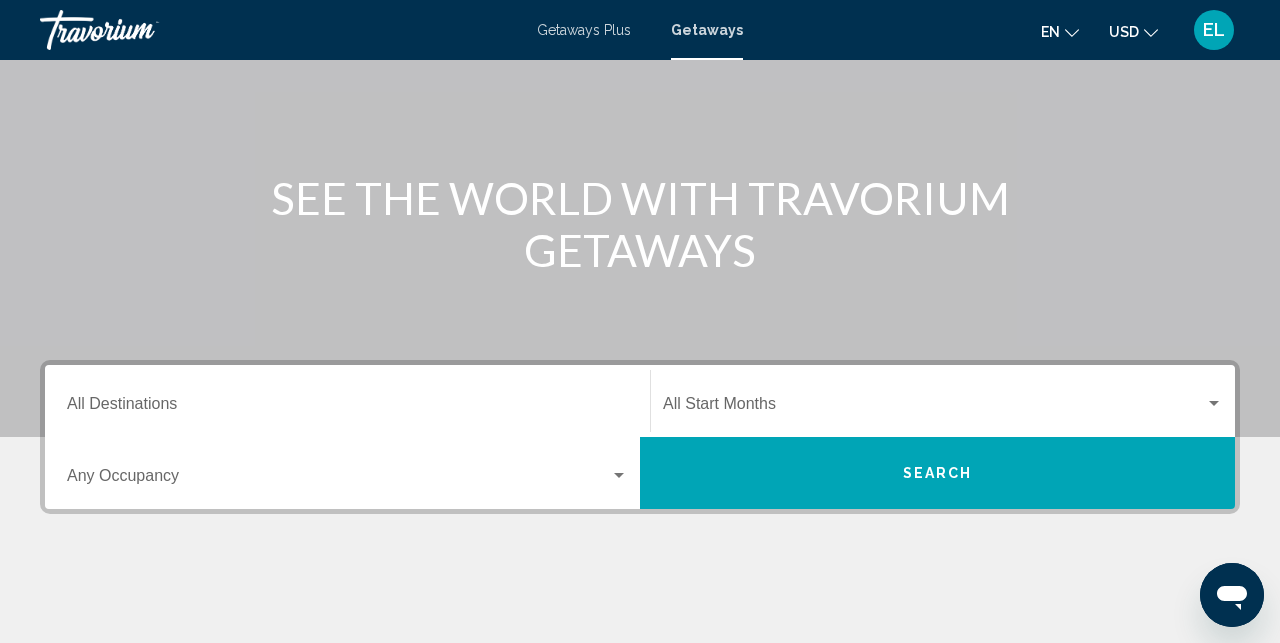 scroll, scrollTop: 240, scrollLeft: 0, axis: vertical 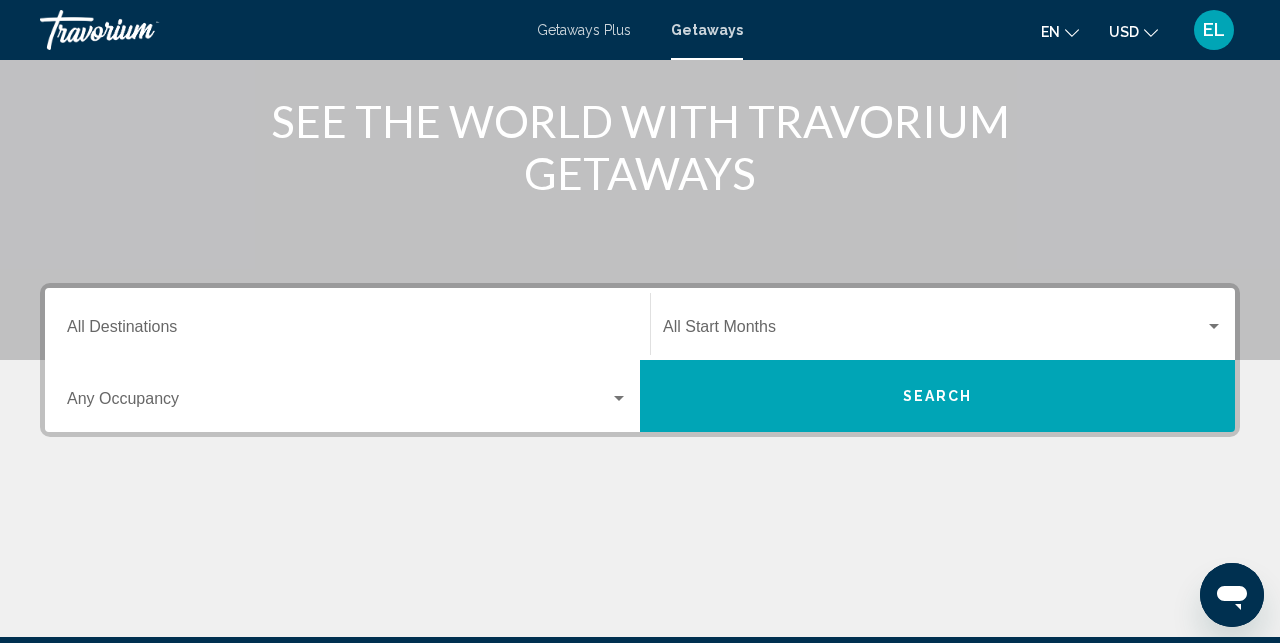 click on "Destination All Destinations" at bounding box center (347, 324) 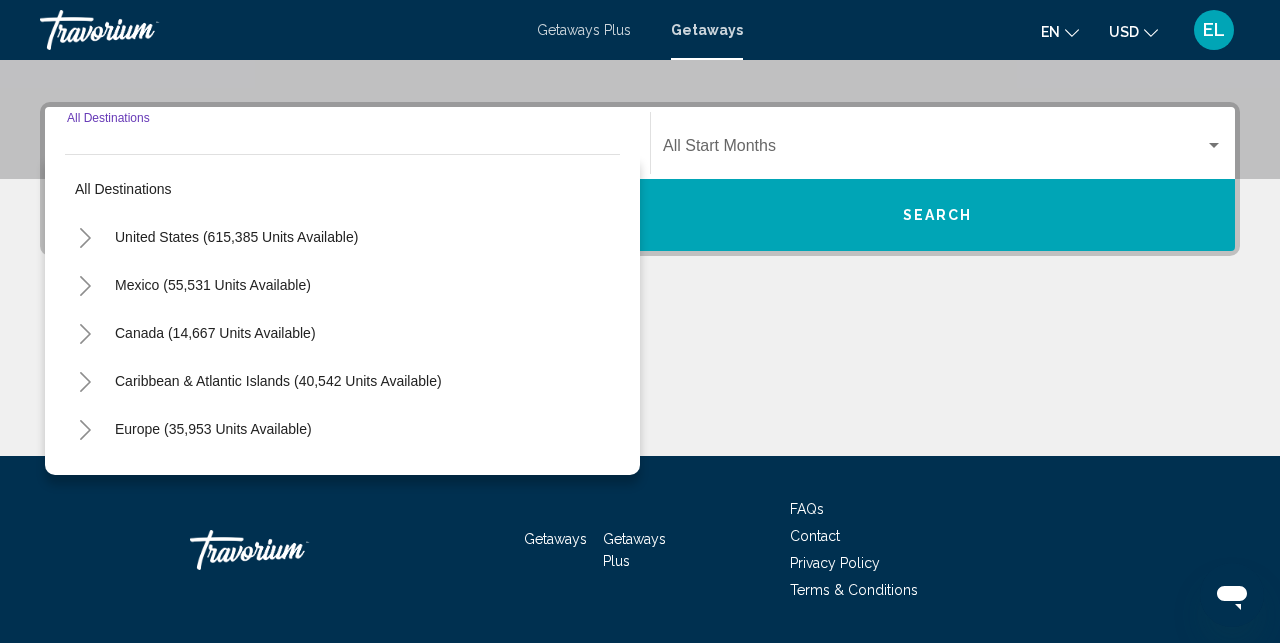 scroll, scrollTop: 458, scrollLeft: 0, axis: vertical 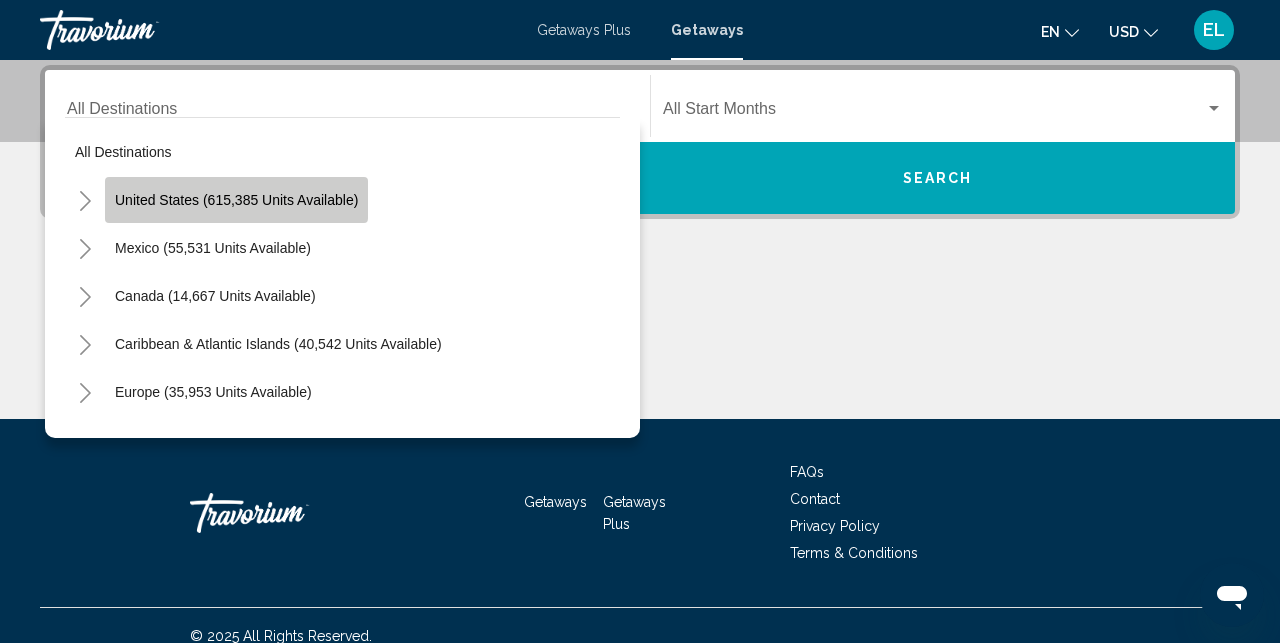 click on "United States (615,385 units available)" at bounding box center [213, 248] 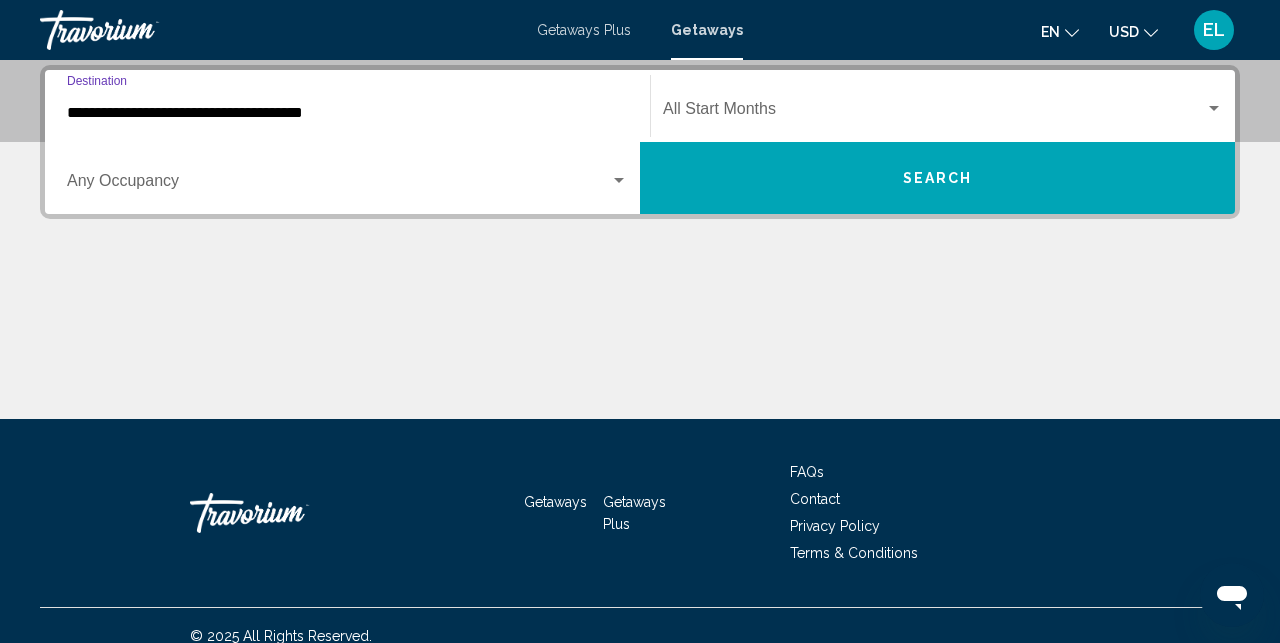 click at bounding box center (338, 185) 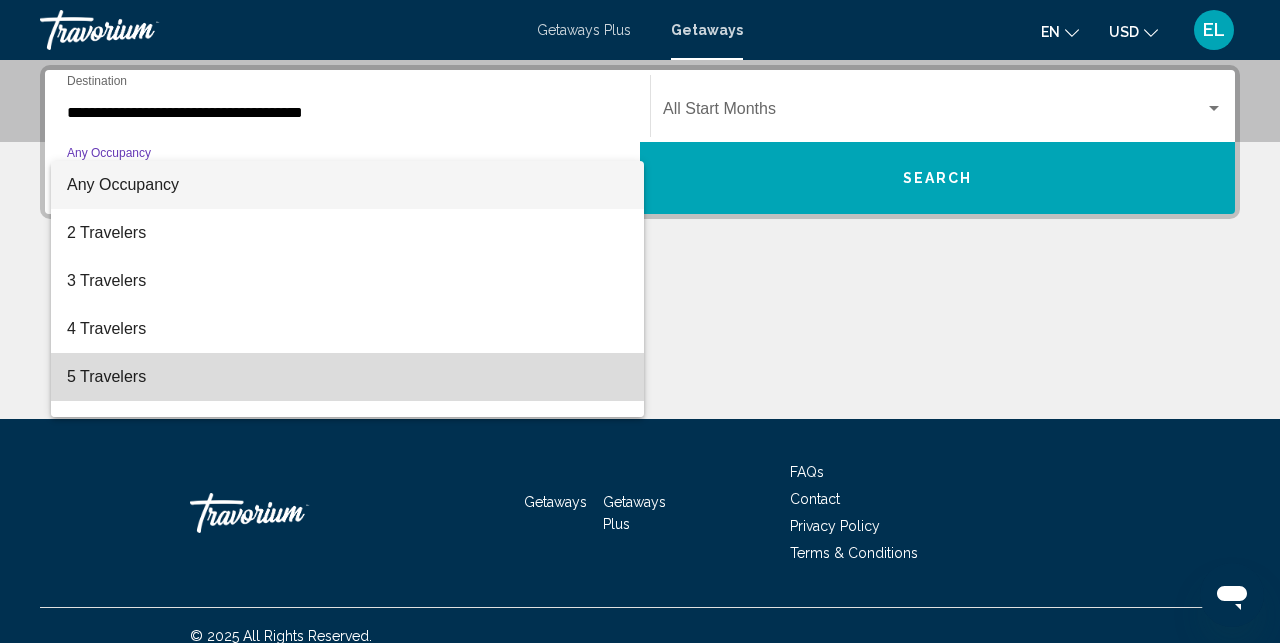 click on "5 Travelers" at bounding box center [347, 377] 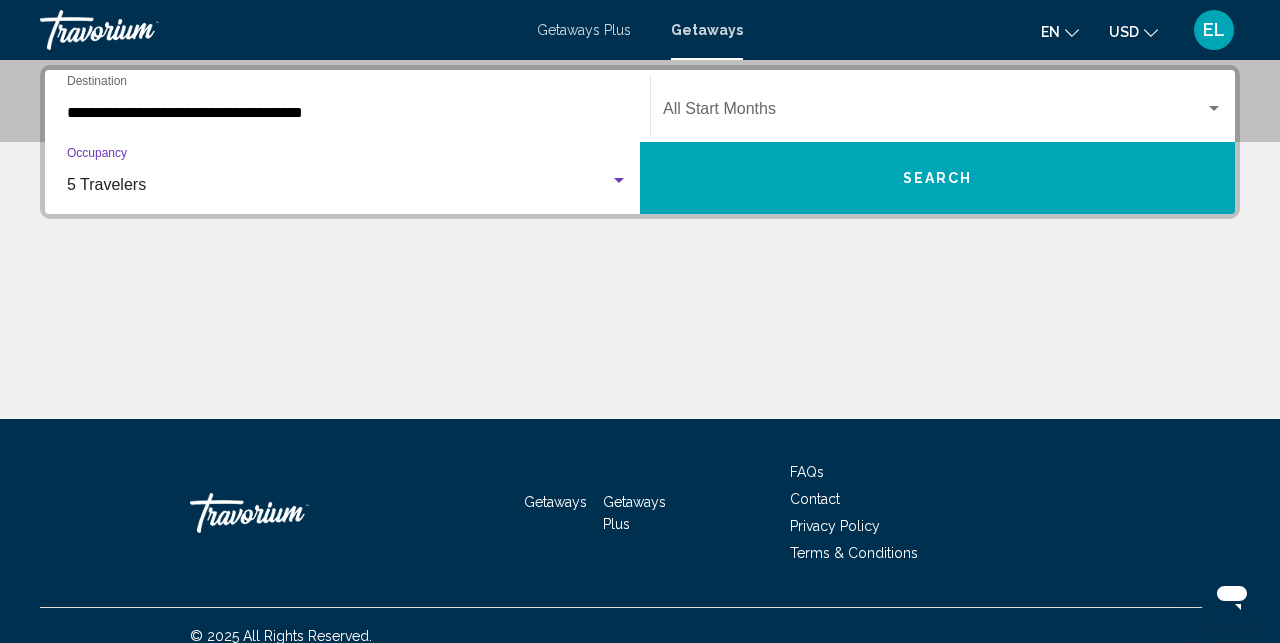 click on "**********" at bounding box center [347, 113] 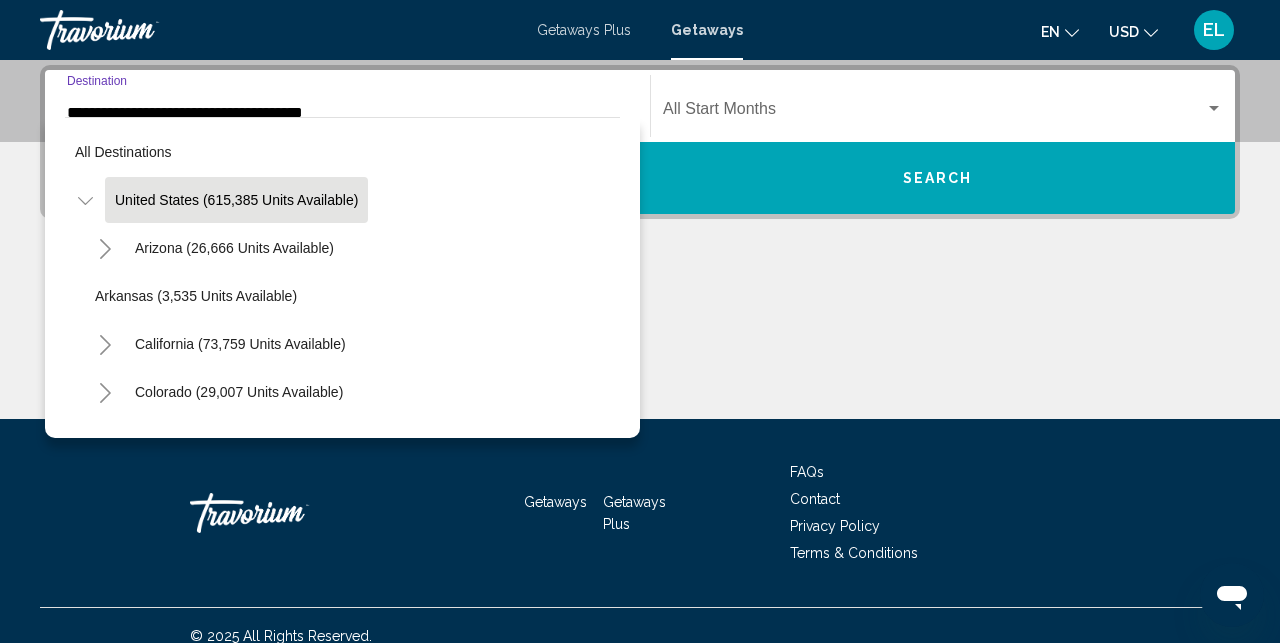 scroll, scrollTop: 337, scrollLeft: 0, axis: vertical 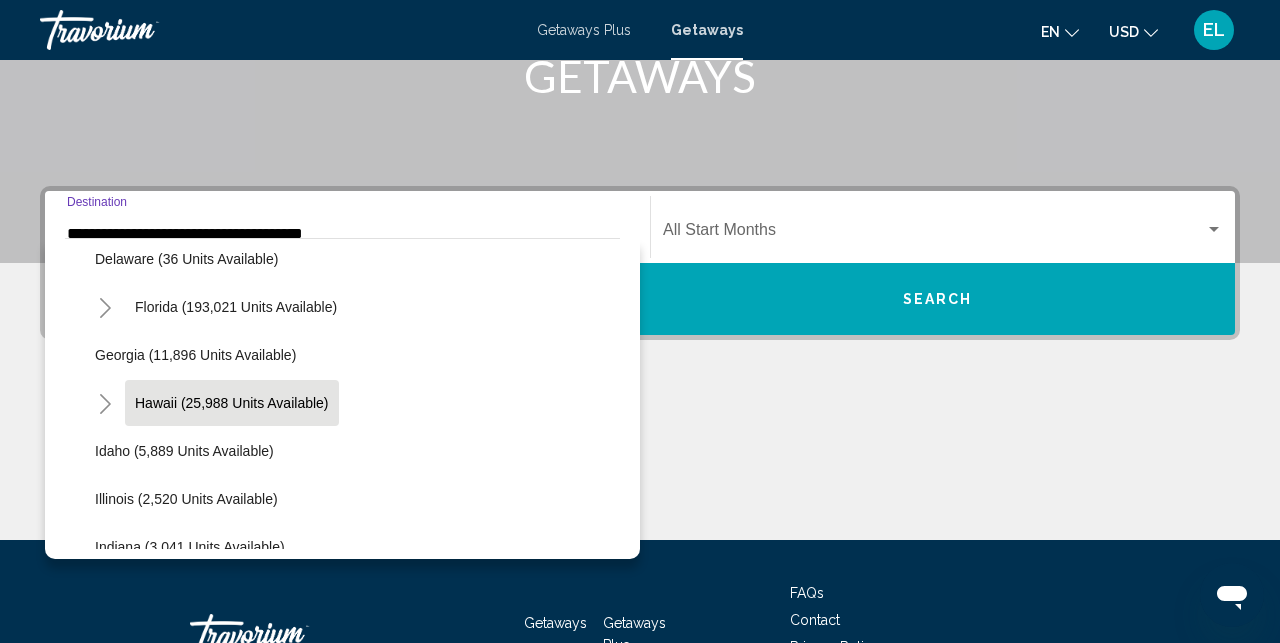click on "Hawaii (25,988 units available)" 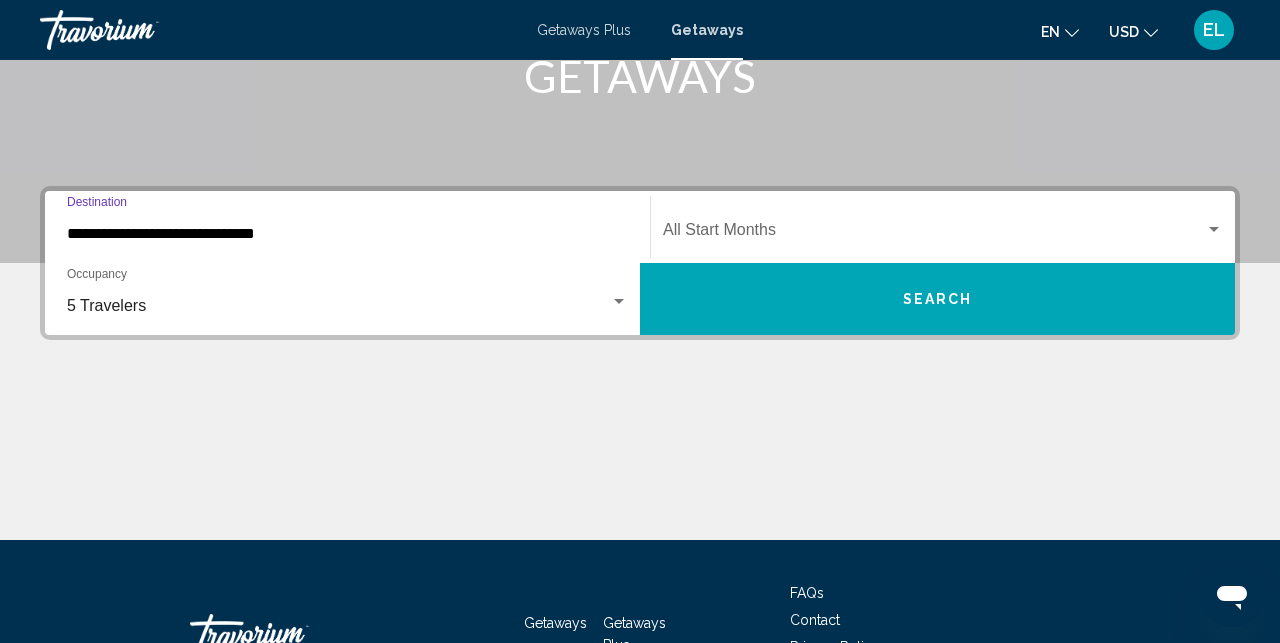 scroll, scrollTop: 458, scrollLeft: 0, axis: vertical 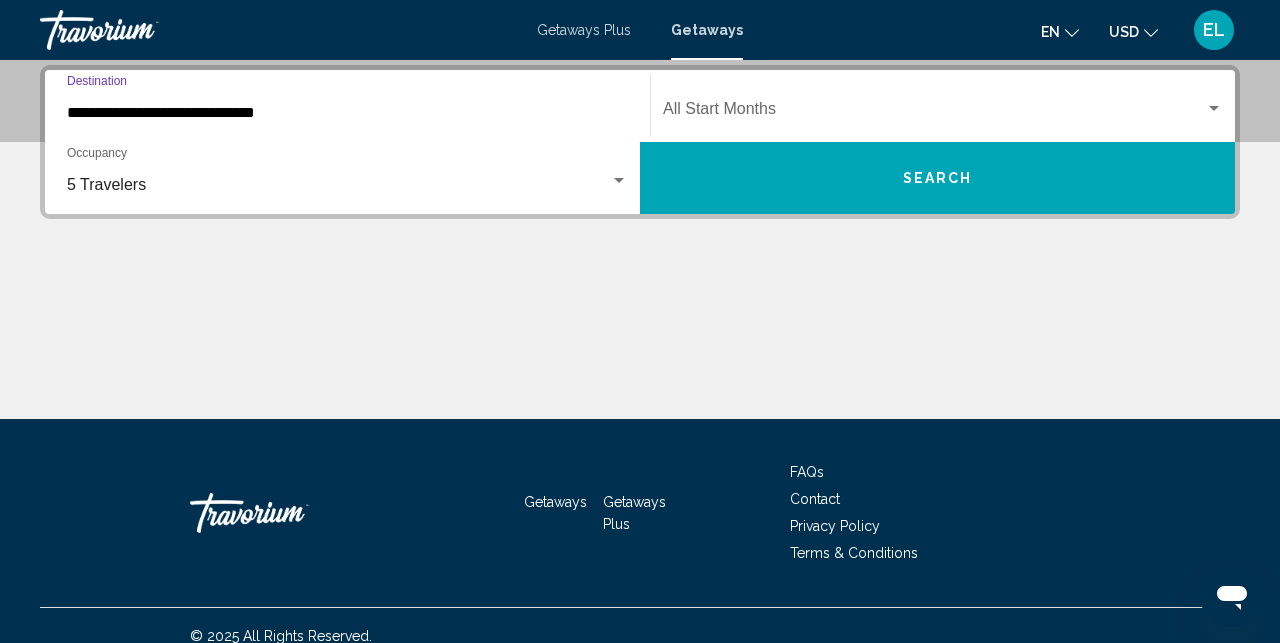 click on "Search" at bounding box center (937, 178) 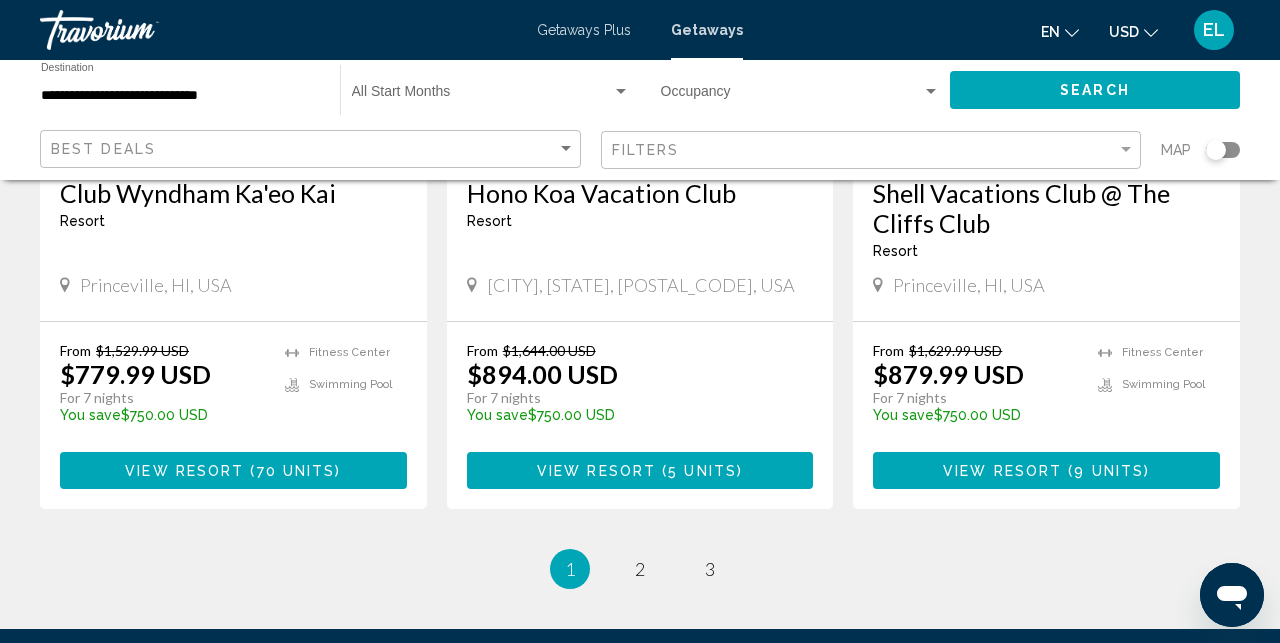 scroll, scrollTop: 2566, scrollLeft: 0, axis: vertical 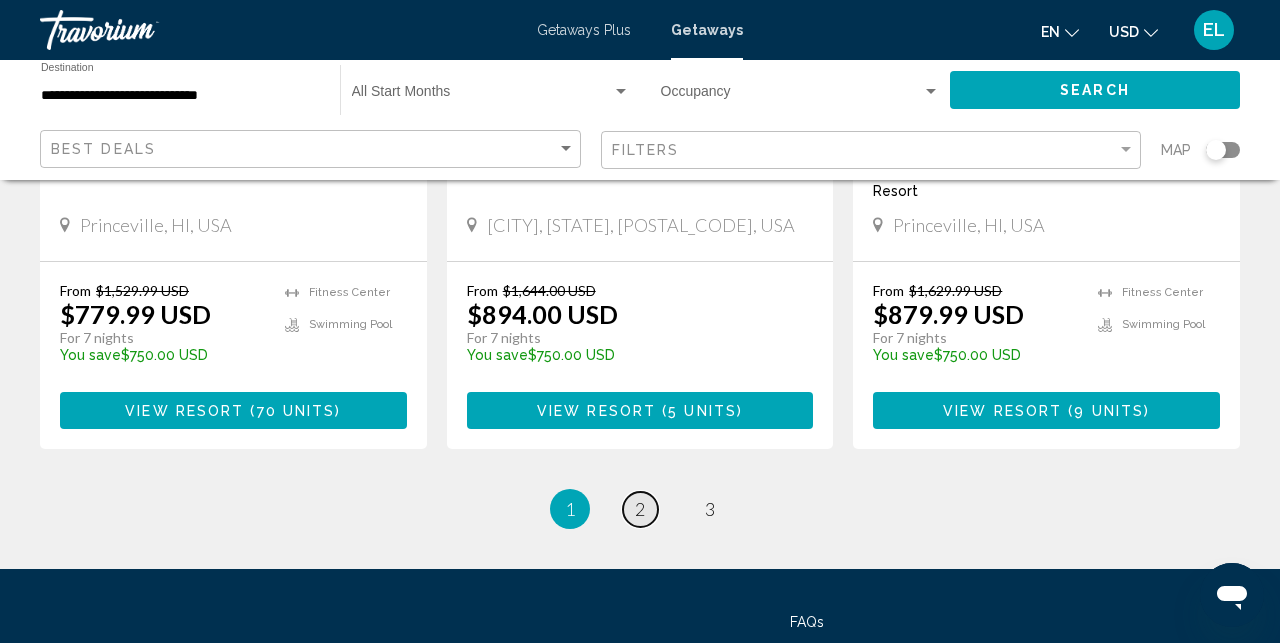 click on "2" at bounding box center [640, 509] 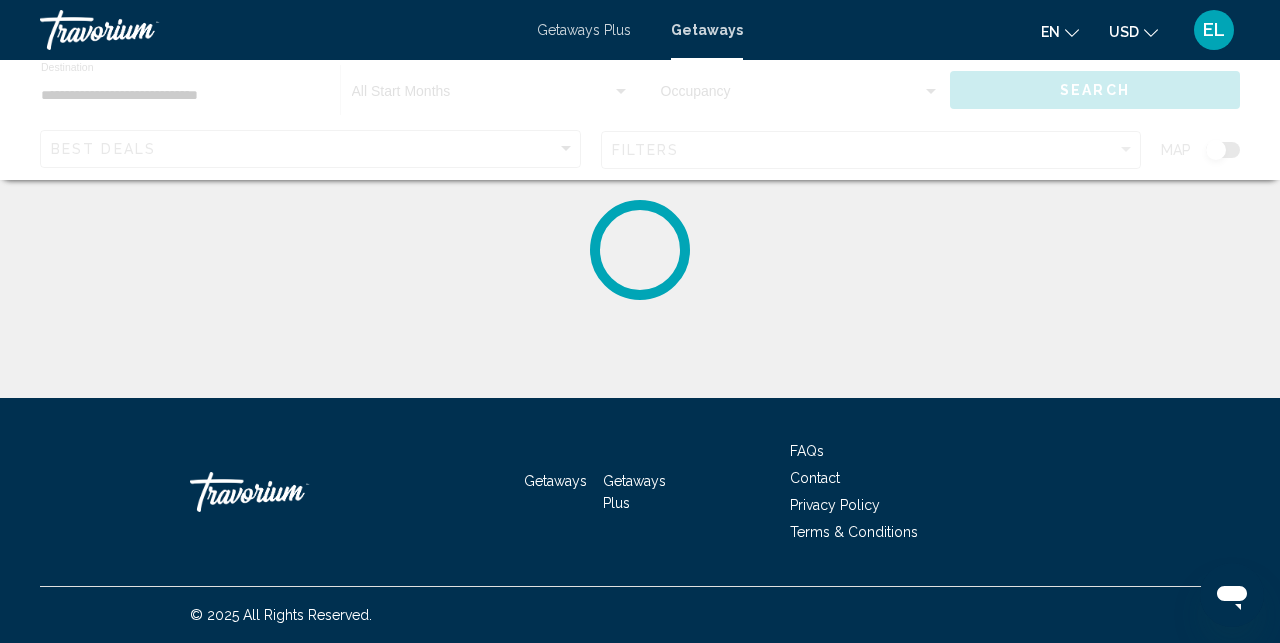 scroll, scrollTop: 0, scrollLeft: 0, axis: both 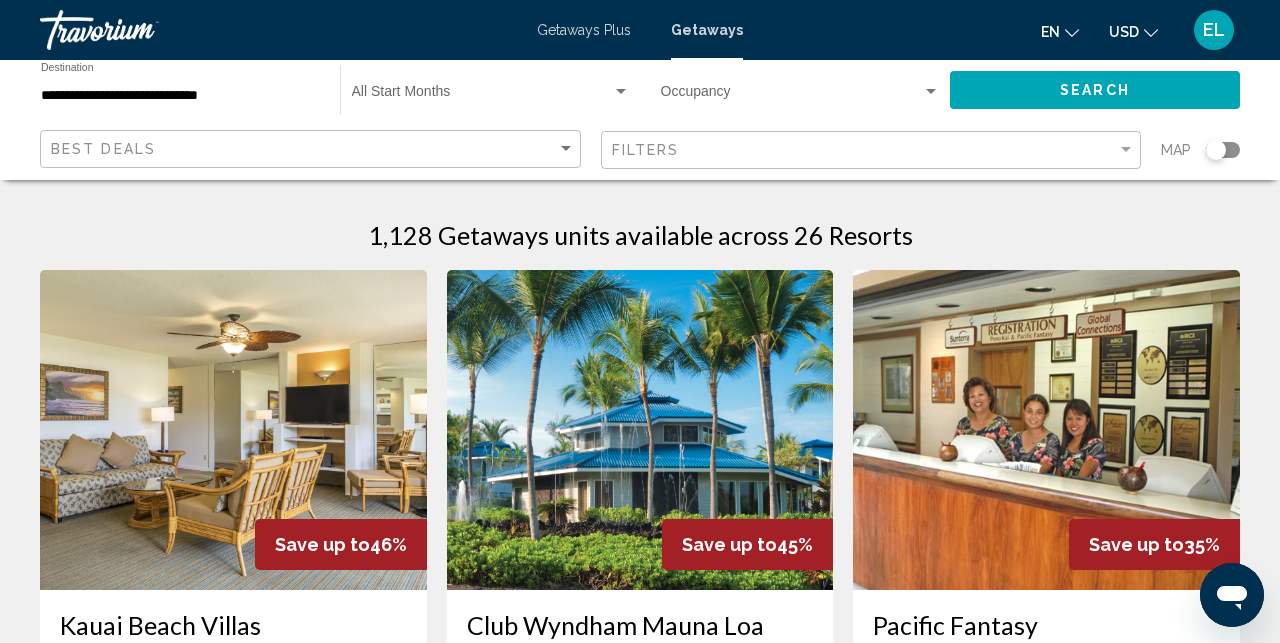 click at bounding box center [640, 430] 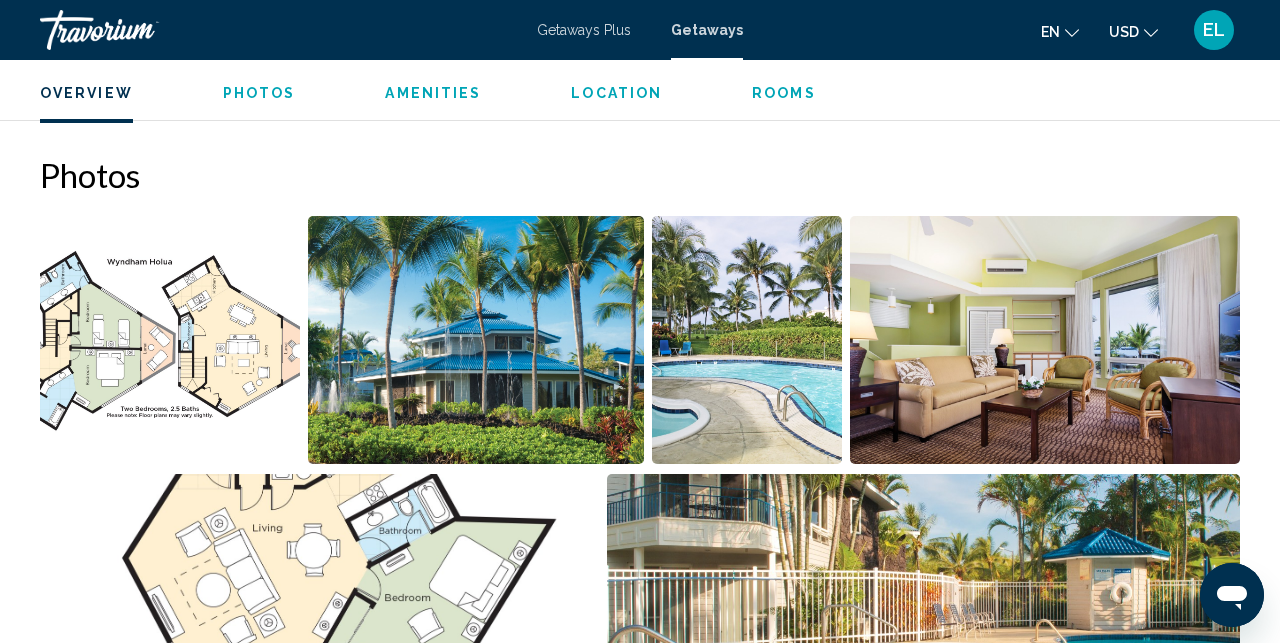 scroll, scrollTop: 1200, scrollLeft: 0, axis: vertical 